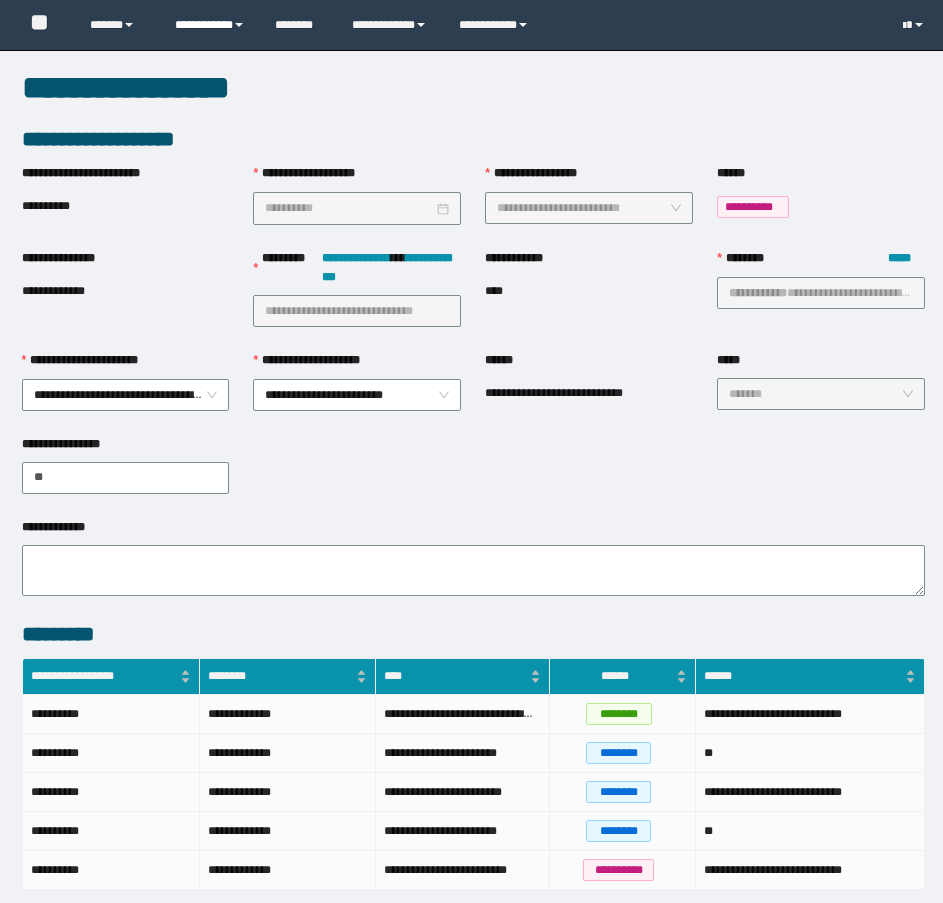 scroll, scrollTop: 889, scrollLeft: 0, axis: vertical 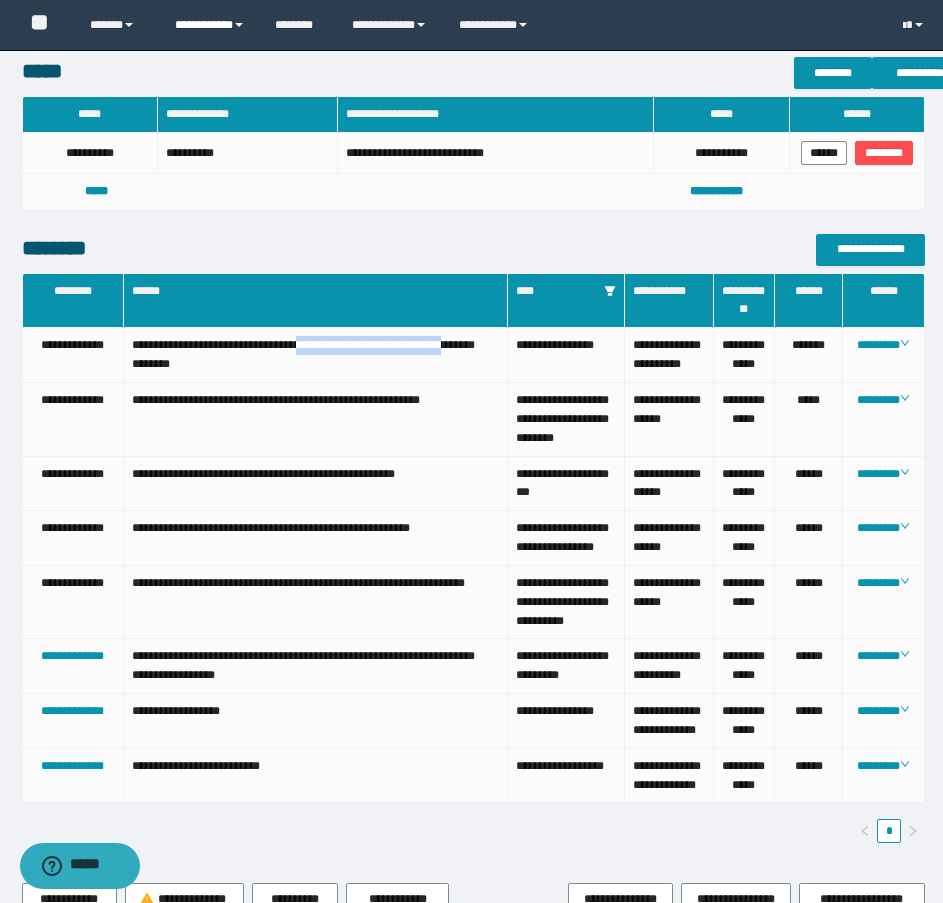 click on "**********" at bounding box center [210, 25] 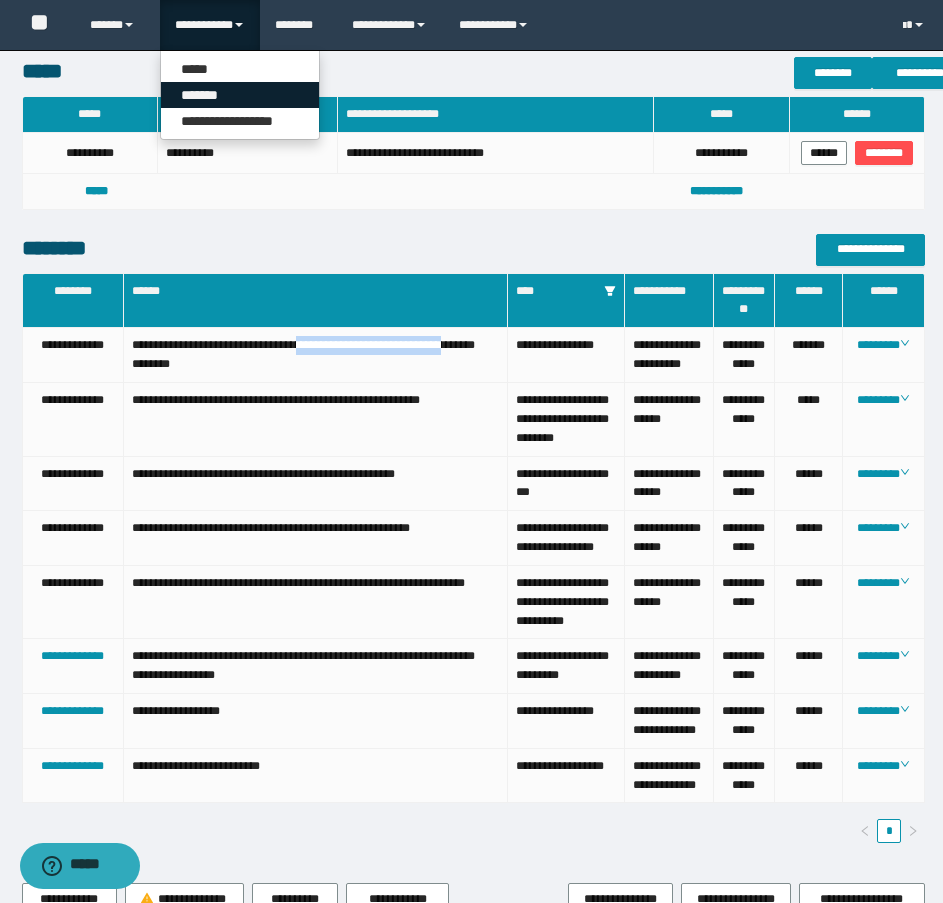 click on "*******" at bounding box center [240, 95] 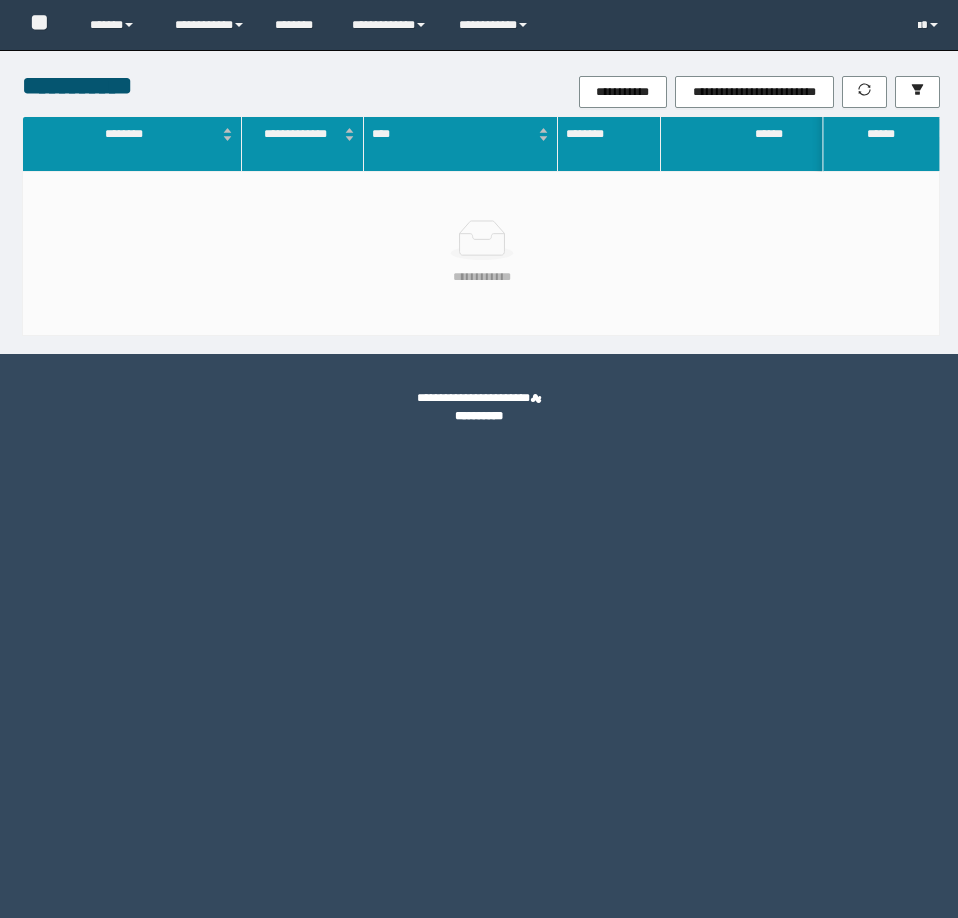 scroll, scrollTop: 0, scrollLeft: 0, axis: both 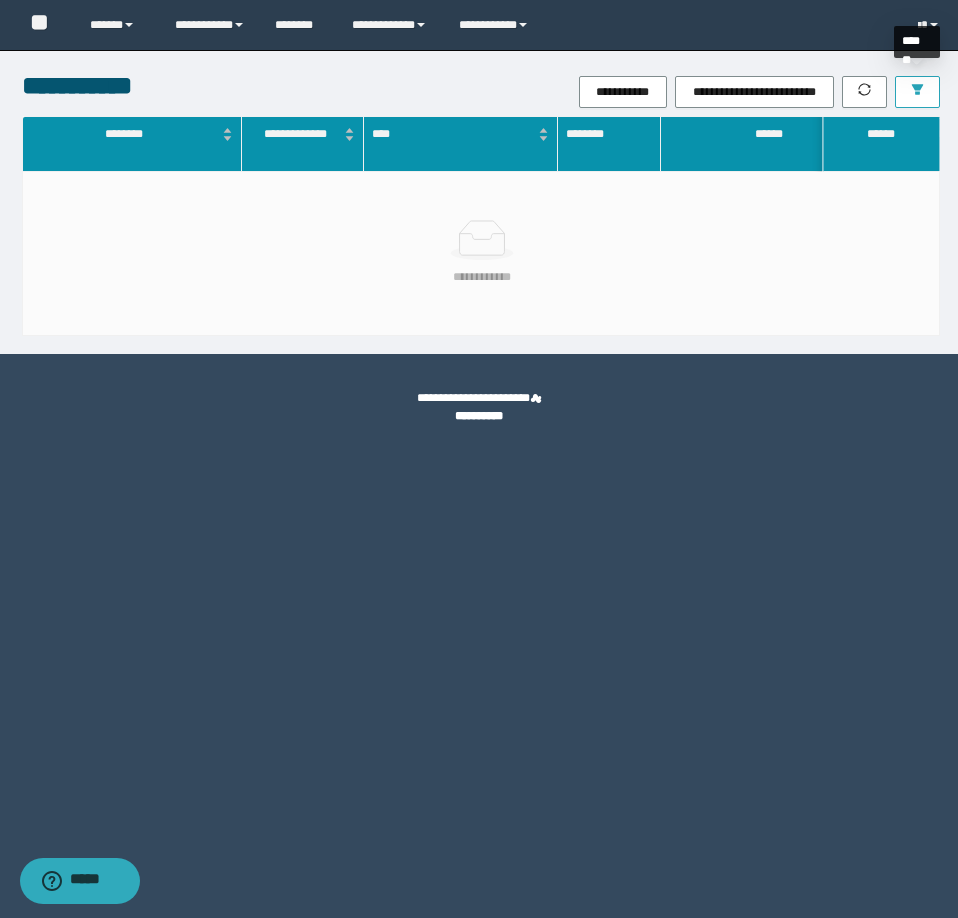 click at bounding box center (917, 91) 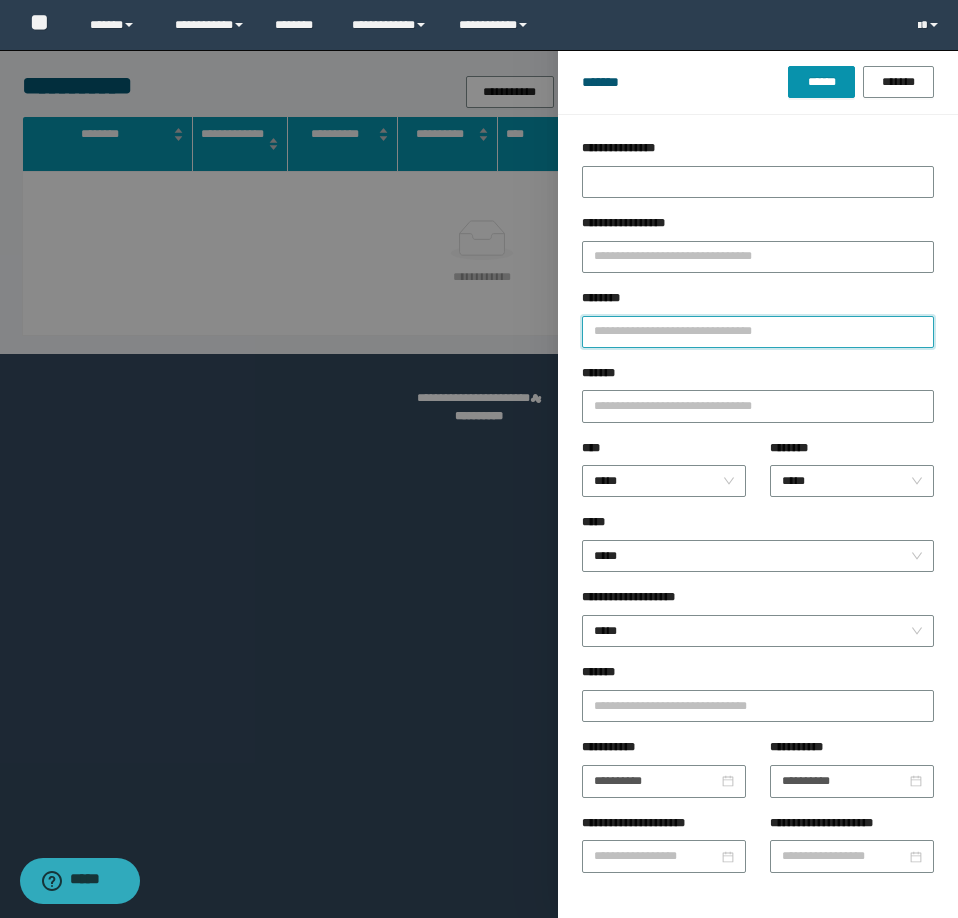 click on "********" at bounding box center (758, 332) 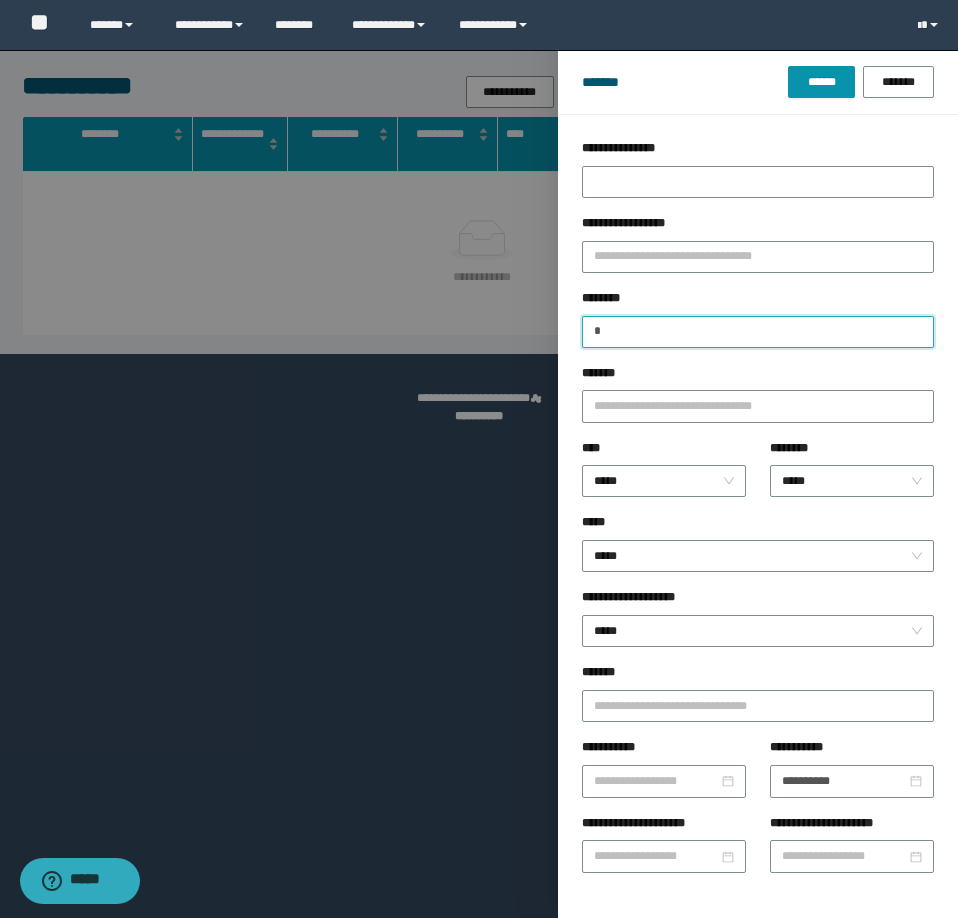 type 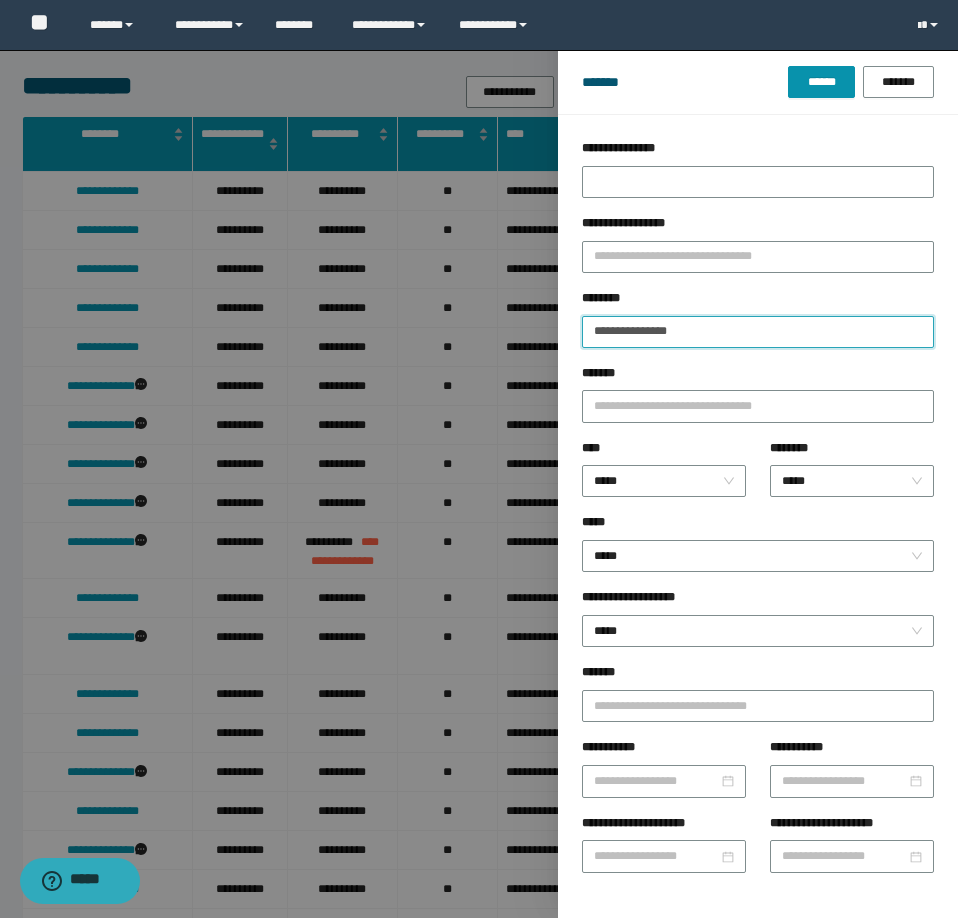 type on "**********" 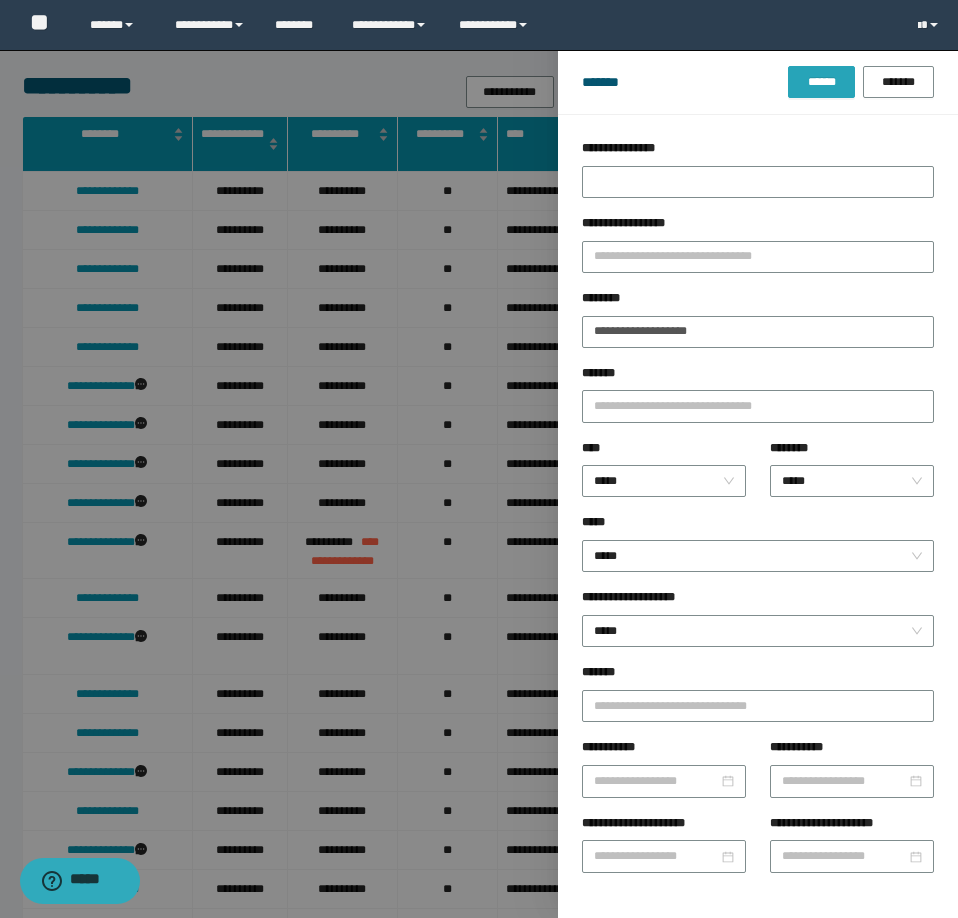 click on "******" at bounding box center (821, 82) 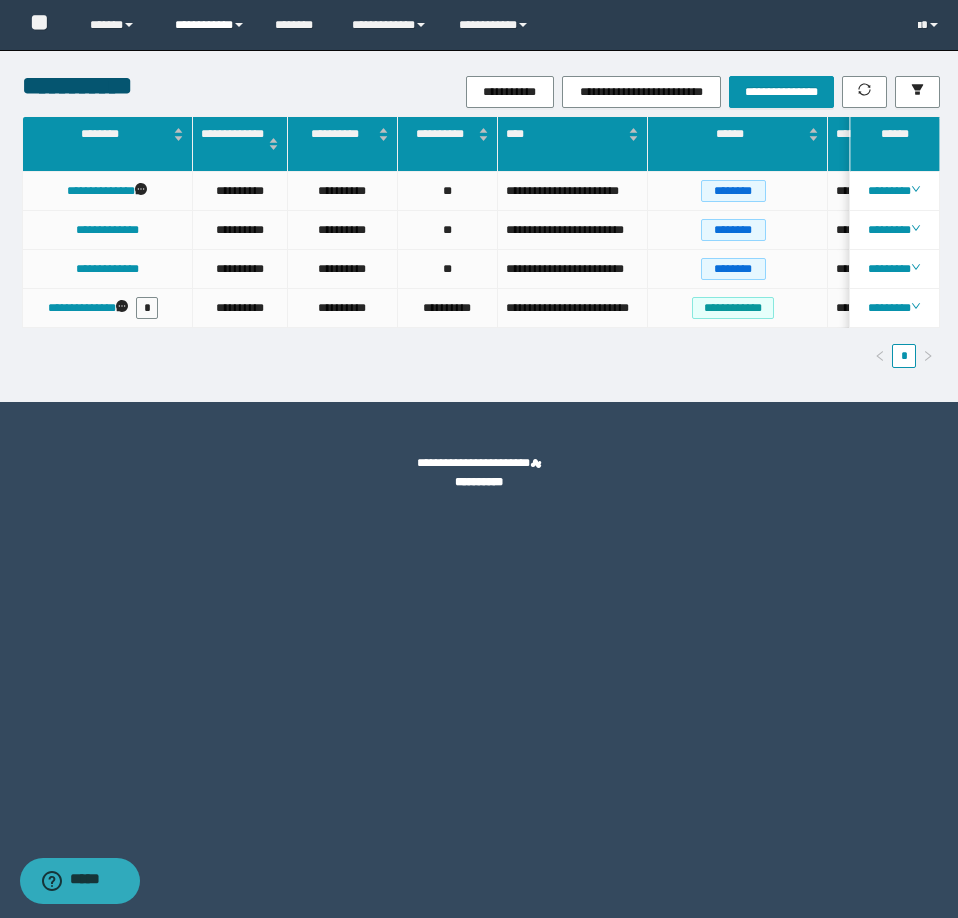 click on "**********" at bounding box center [210, 25] 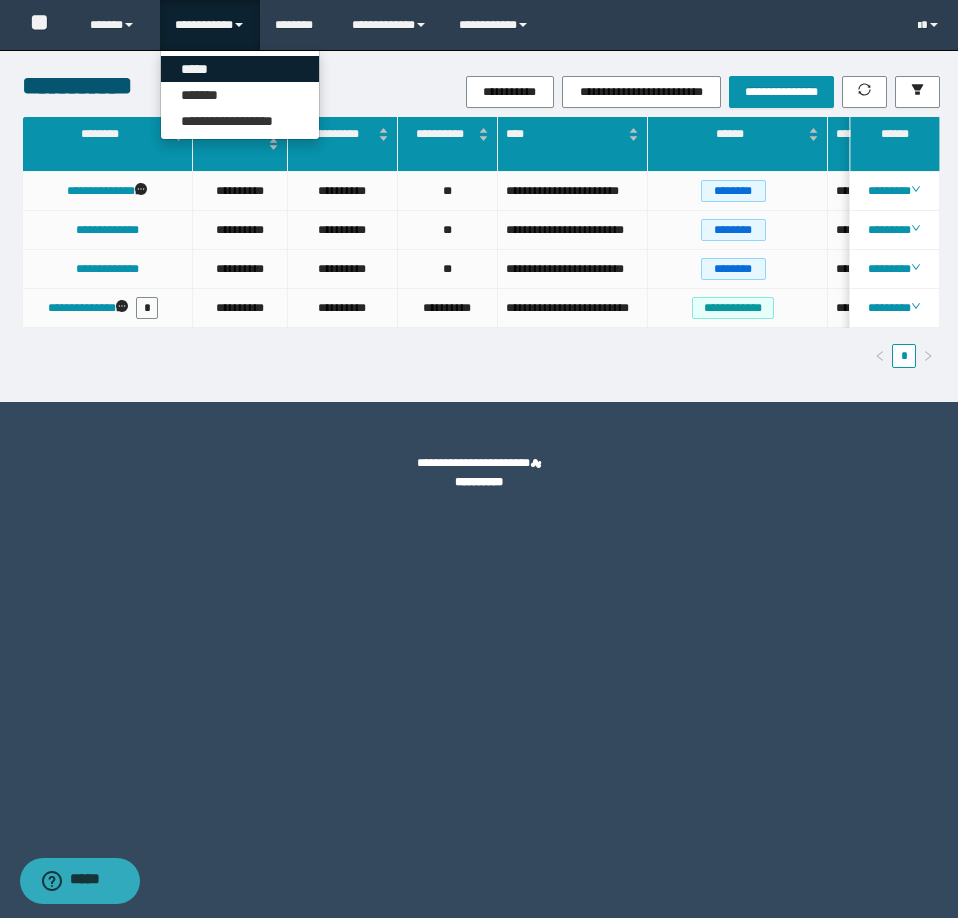 click on "*****" at bounding box center [240, 69] 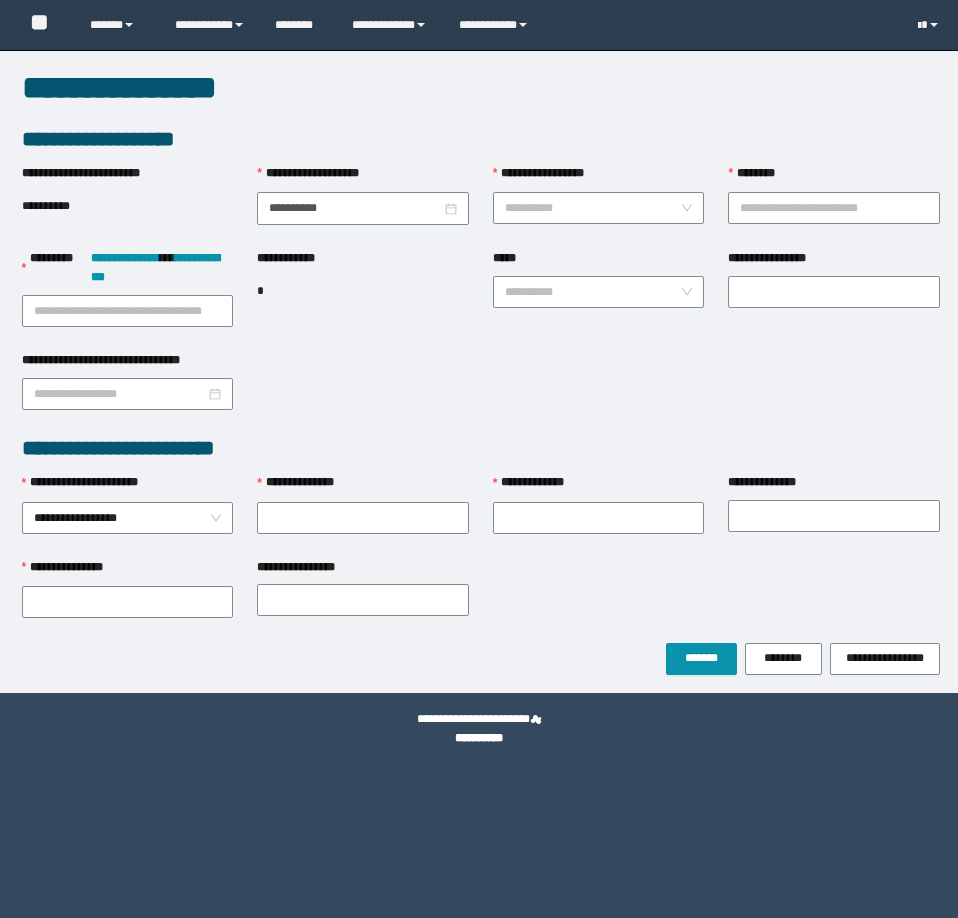 scroll, scrollTop: 0, scrollLeft: 0, axis: both 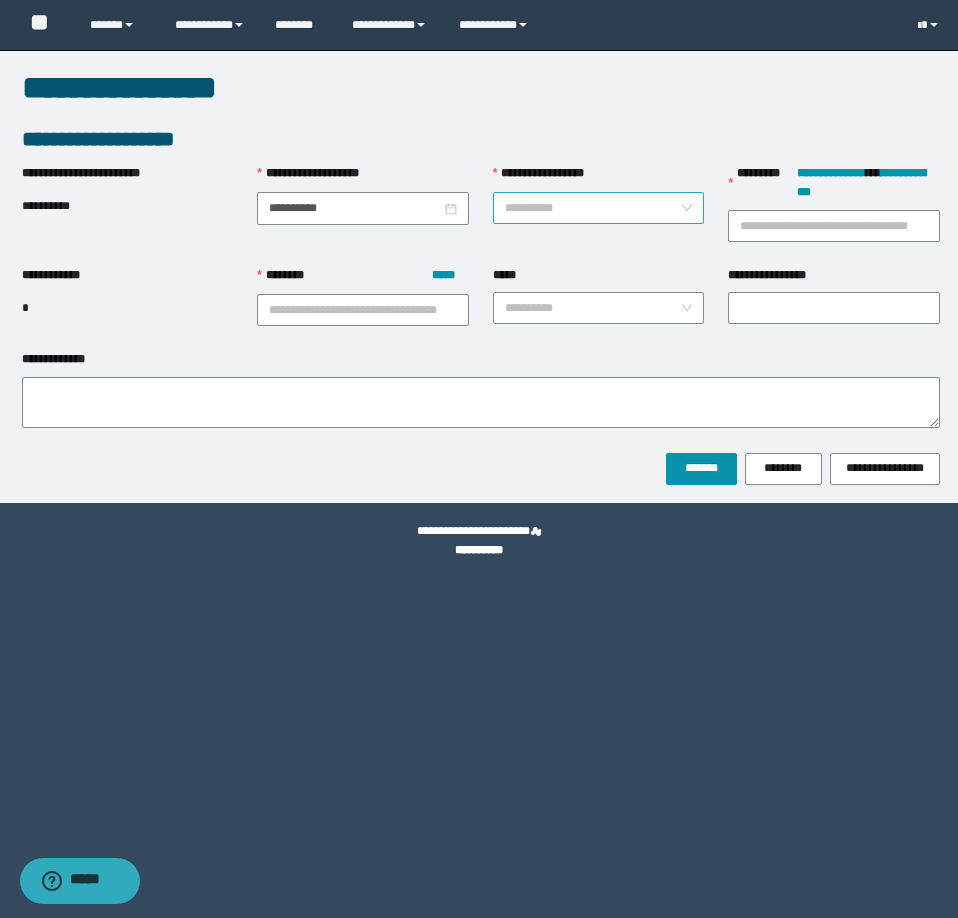 click on "**********" at bounding box center (593, 208) 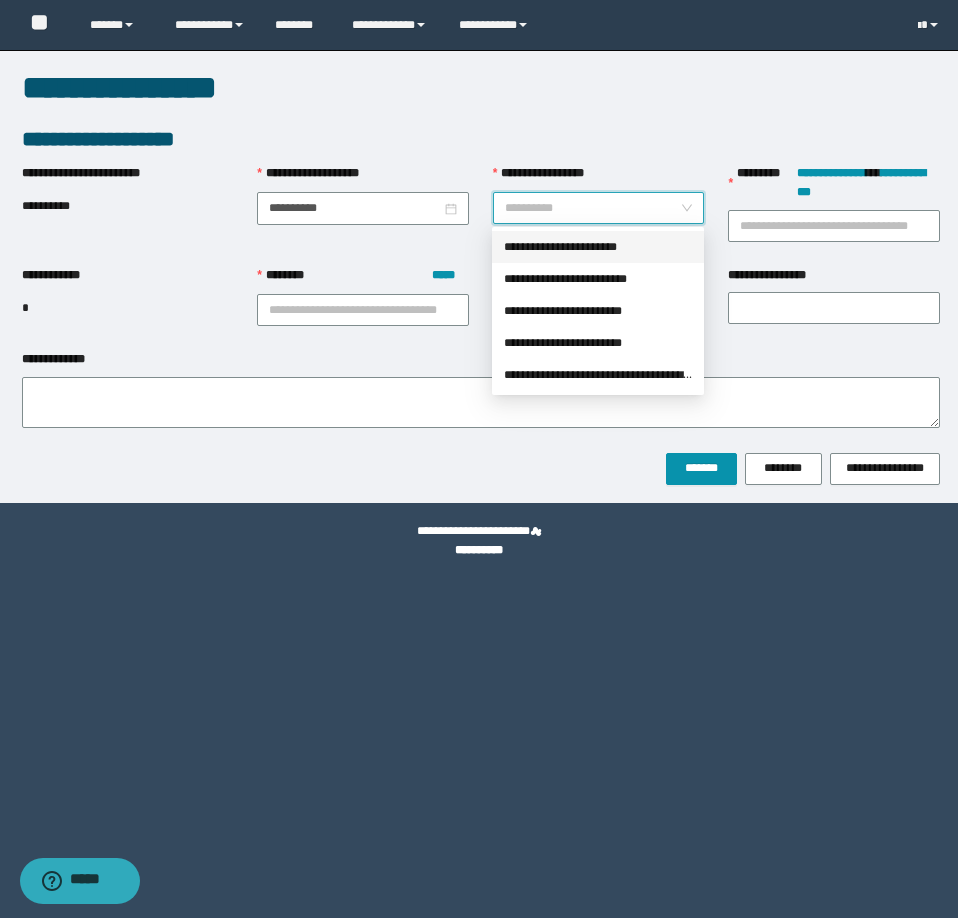 click on "**********" at bounding box center [598, 247] 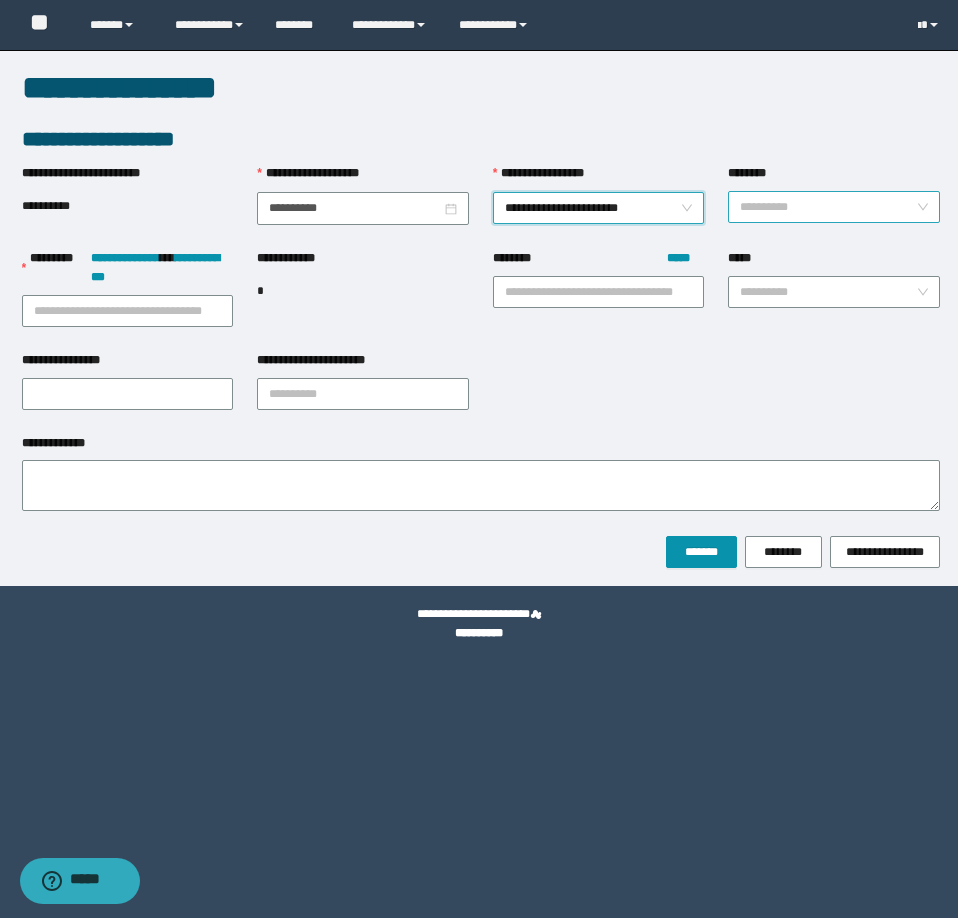 click on "********" at bounding box center [828, 207] 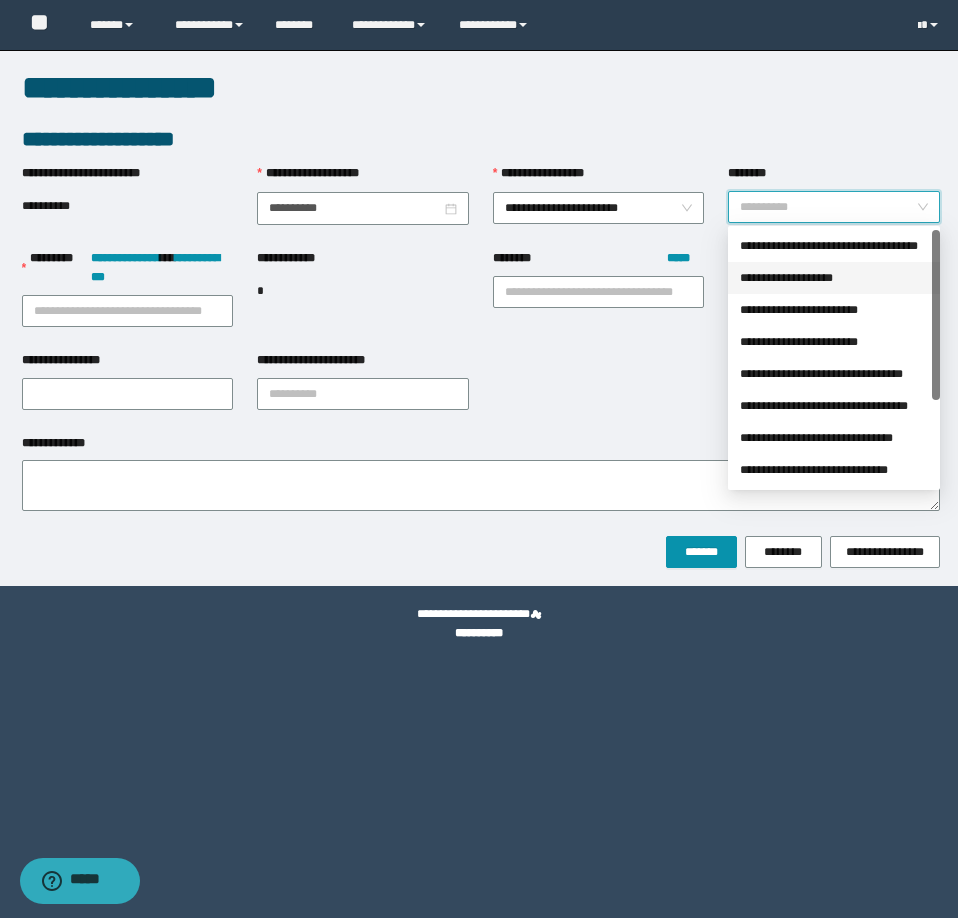 click on "**********" at bounding box center (834, 278) 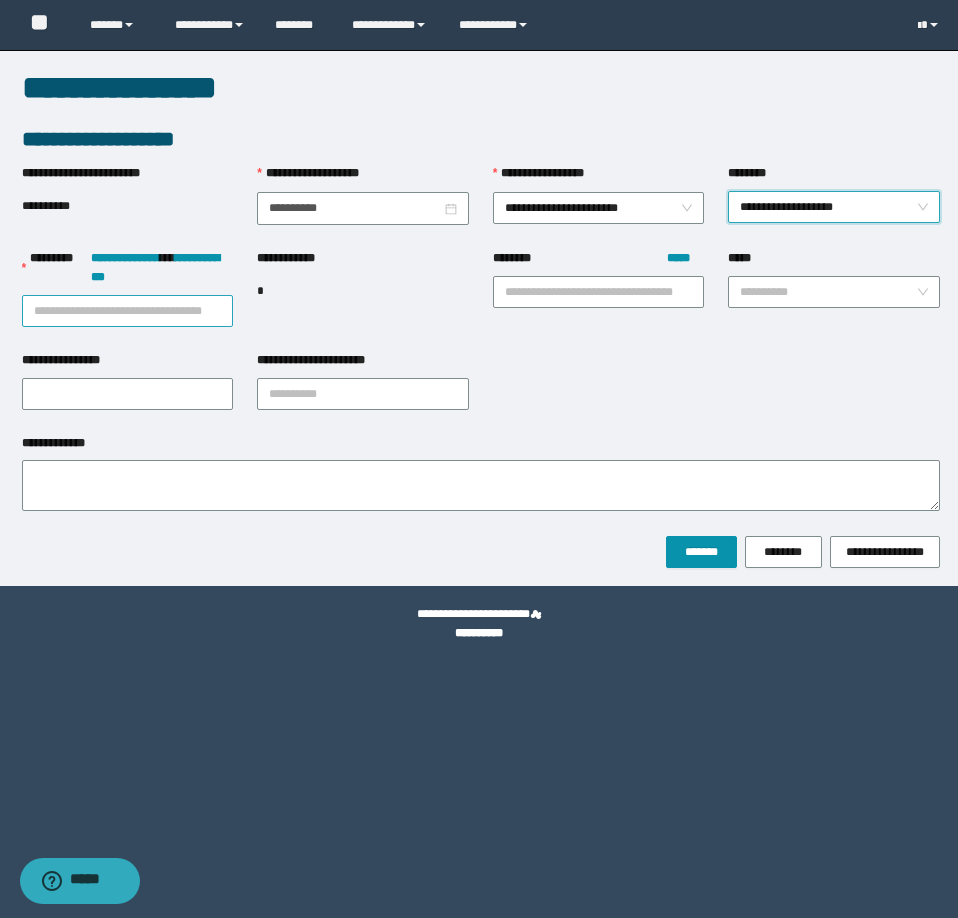 click on "**********" at bounding box center (128, 311) 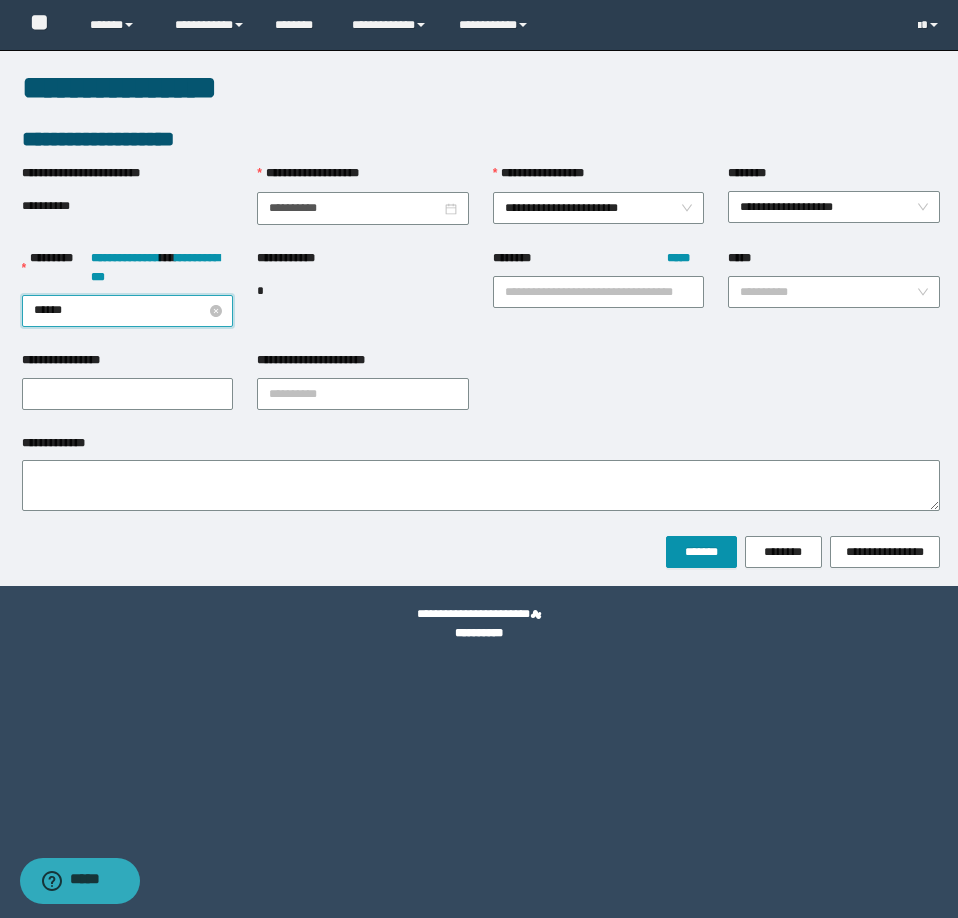 type on "*******" 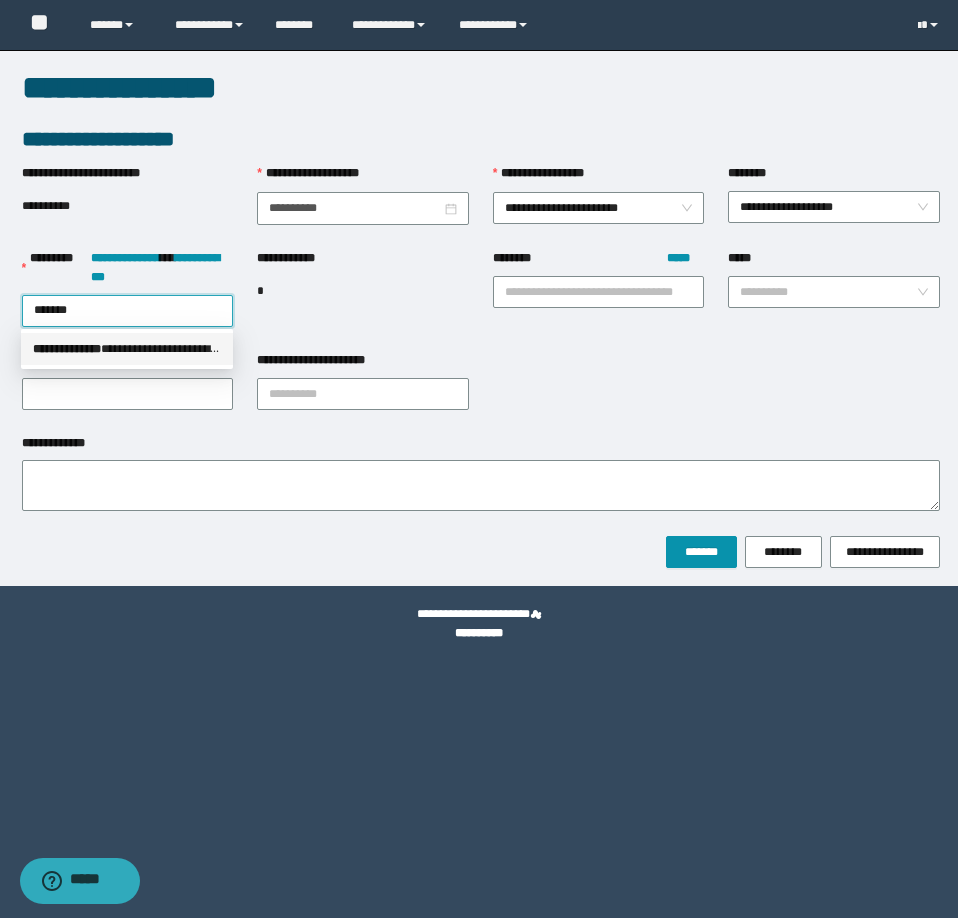 click on "**********" at bounding box center (127, 349) 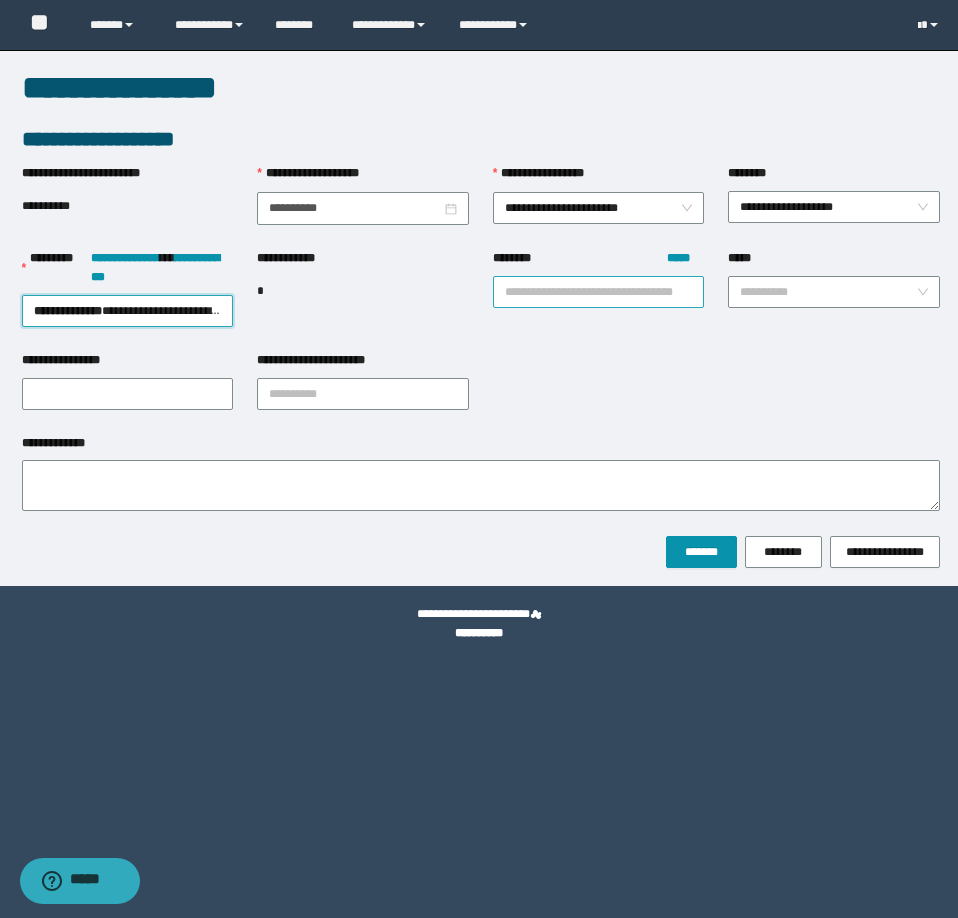 click on "******** *****" at bounding box center (599, 292) 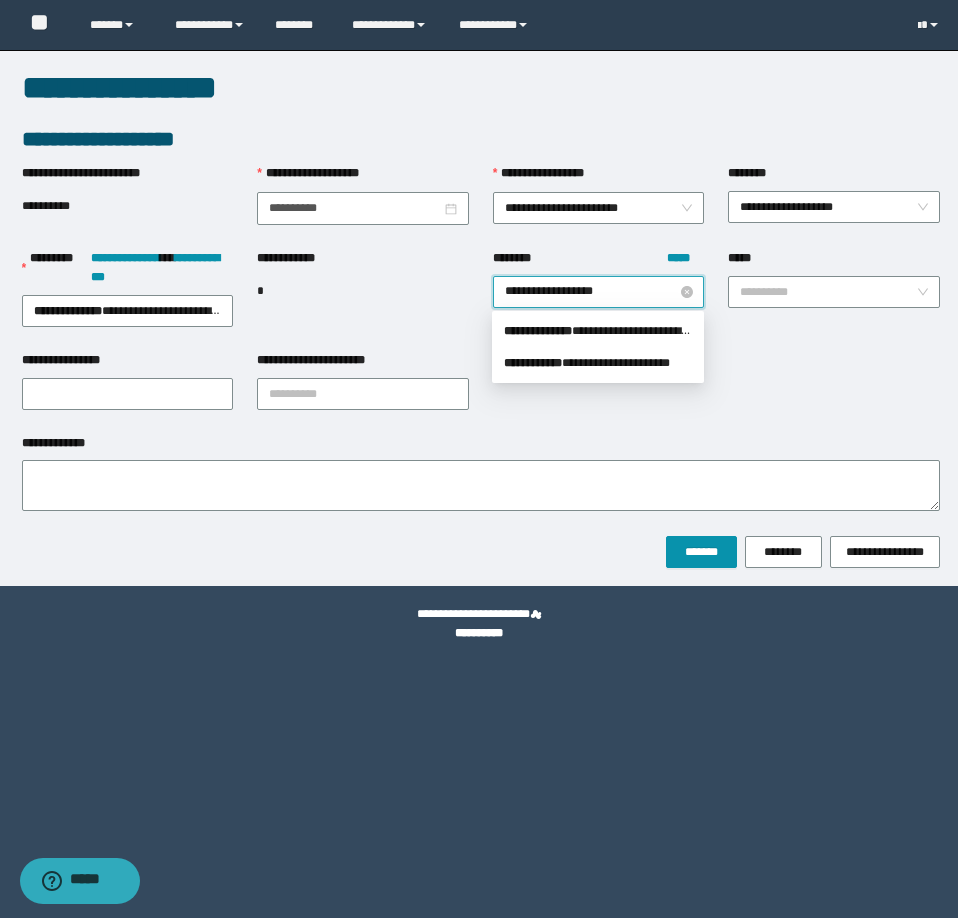 type on "**********" 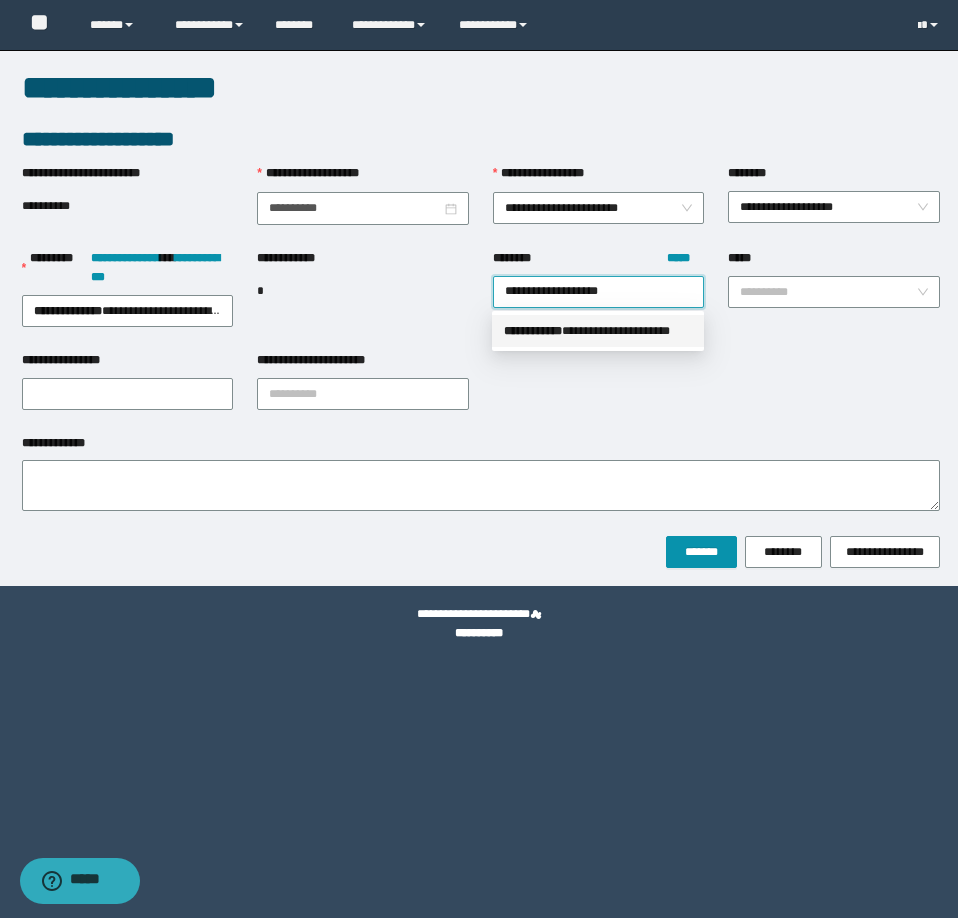 click on "**********" at bounding box center (598, 331) 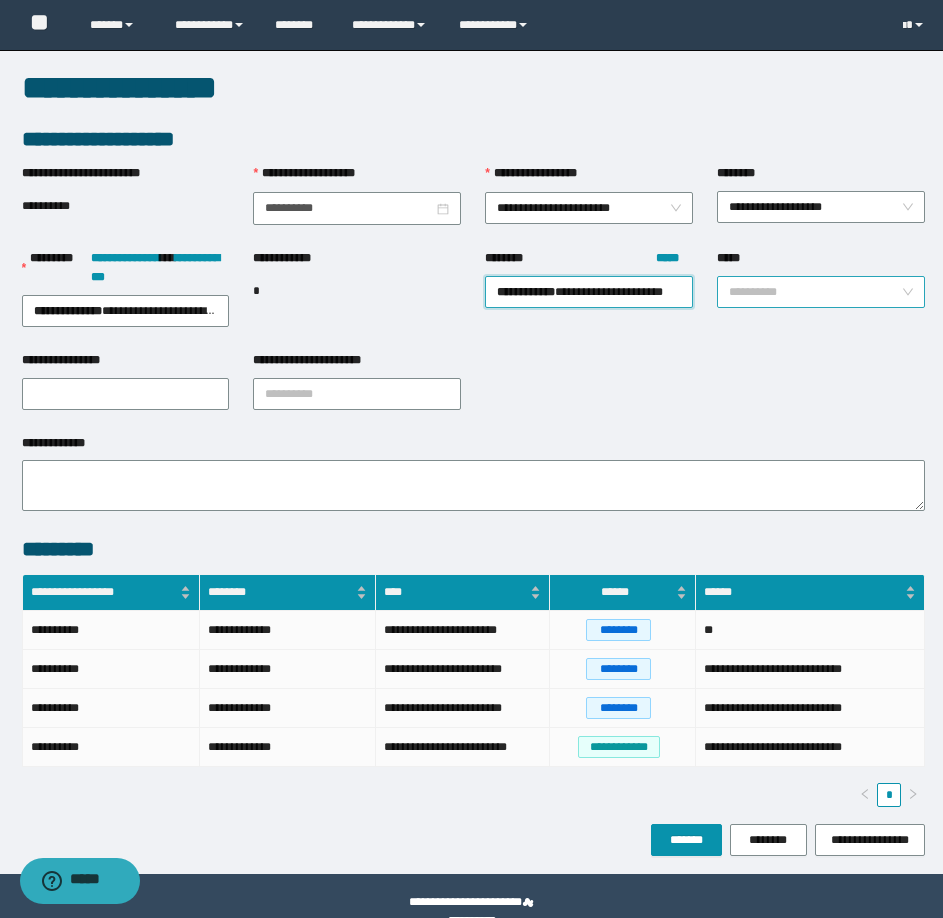 click on "*****" at bounding box center [815, 292] 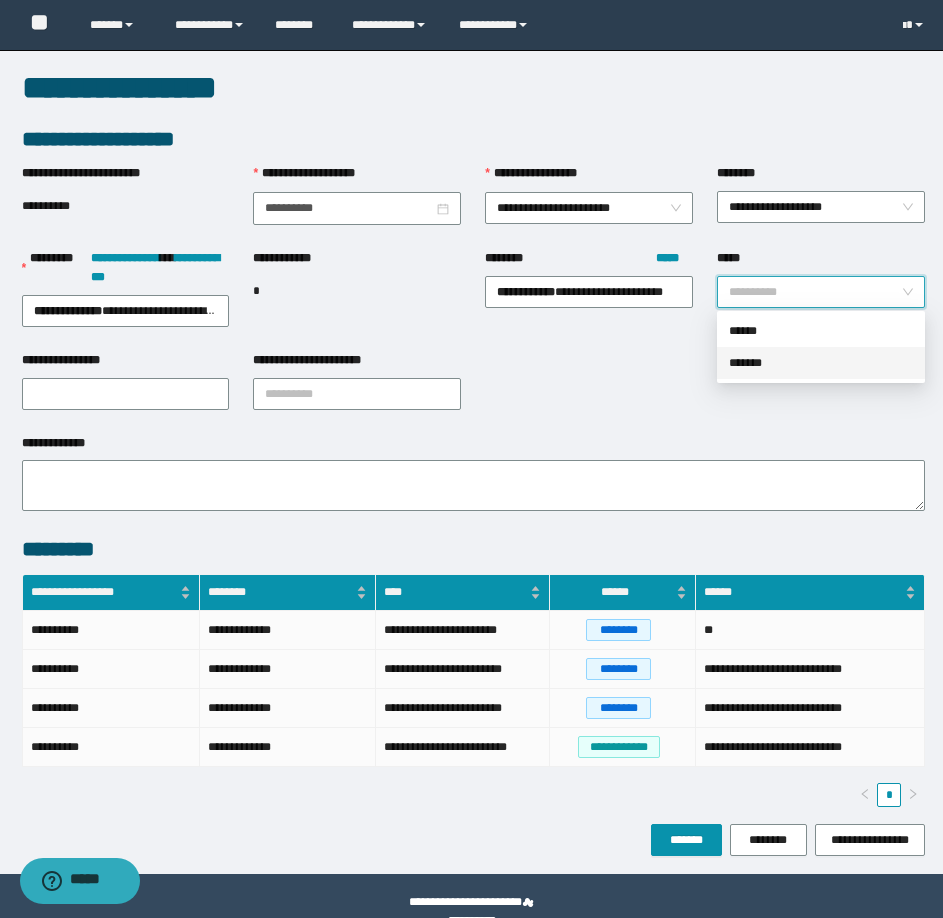 click on "*******" at bounding box center (821, 363) 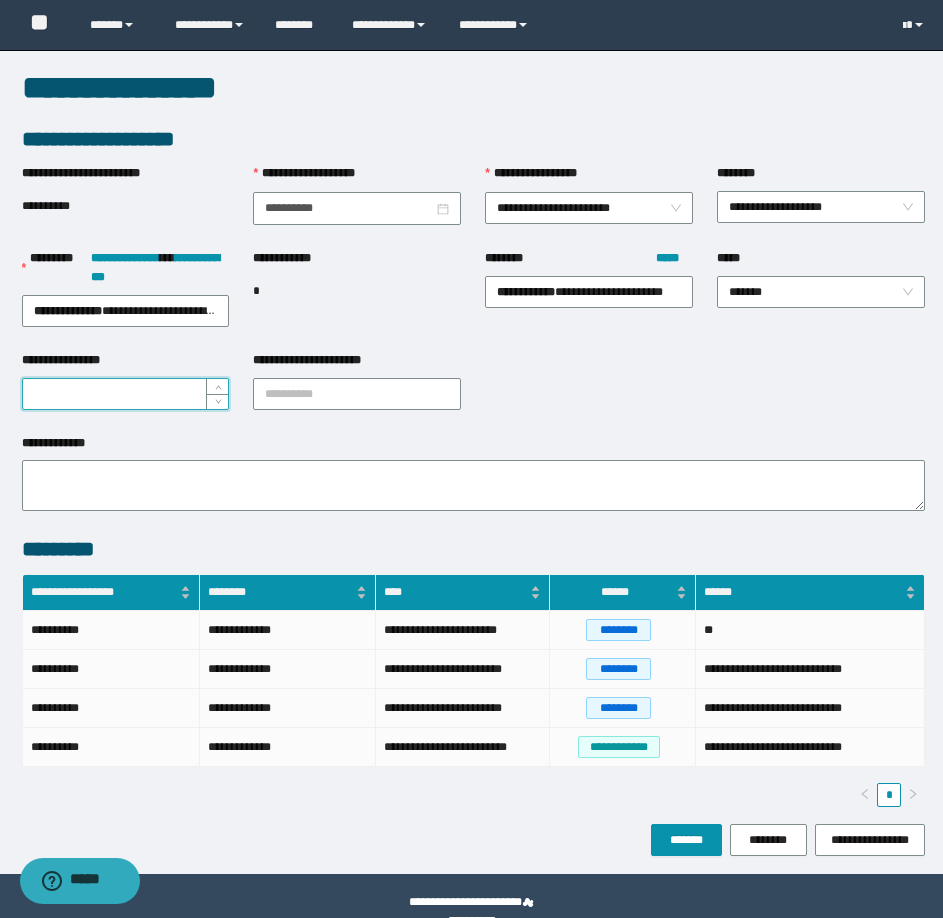 click on "**********" at bounding box center (126, 394) 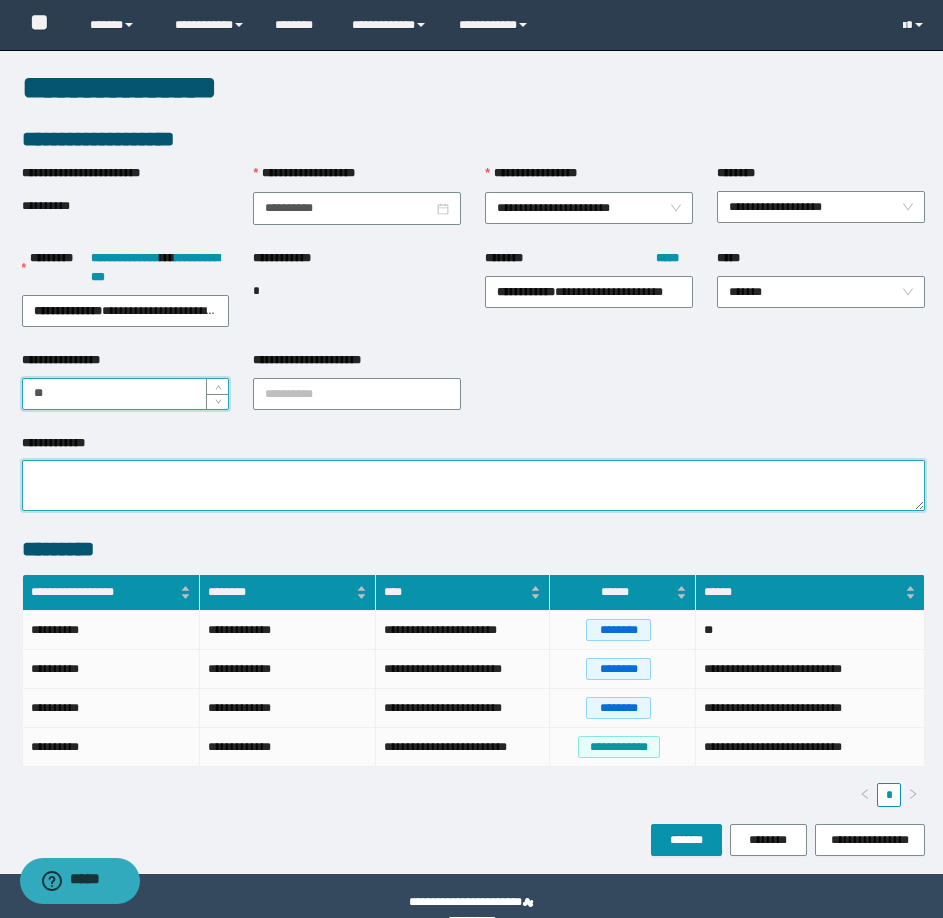type on "*" 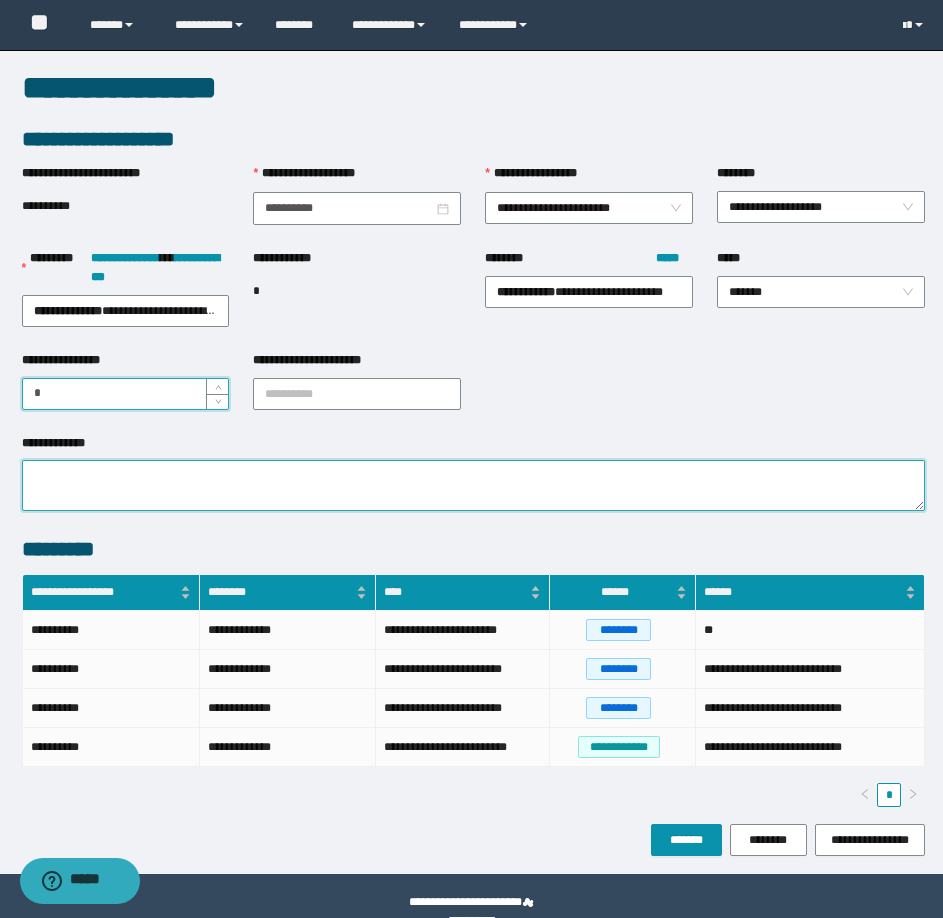 click on "**********" at bounding box center (473, 485) 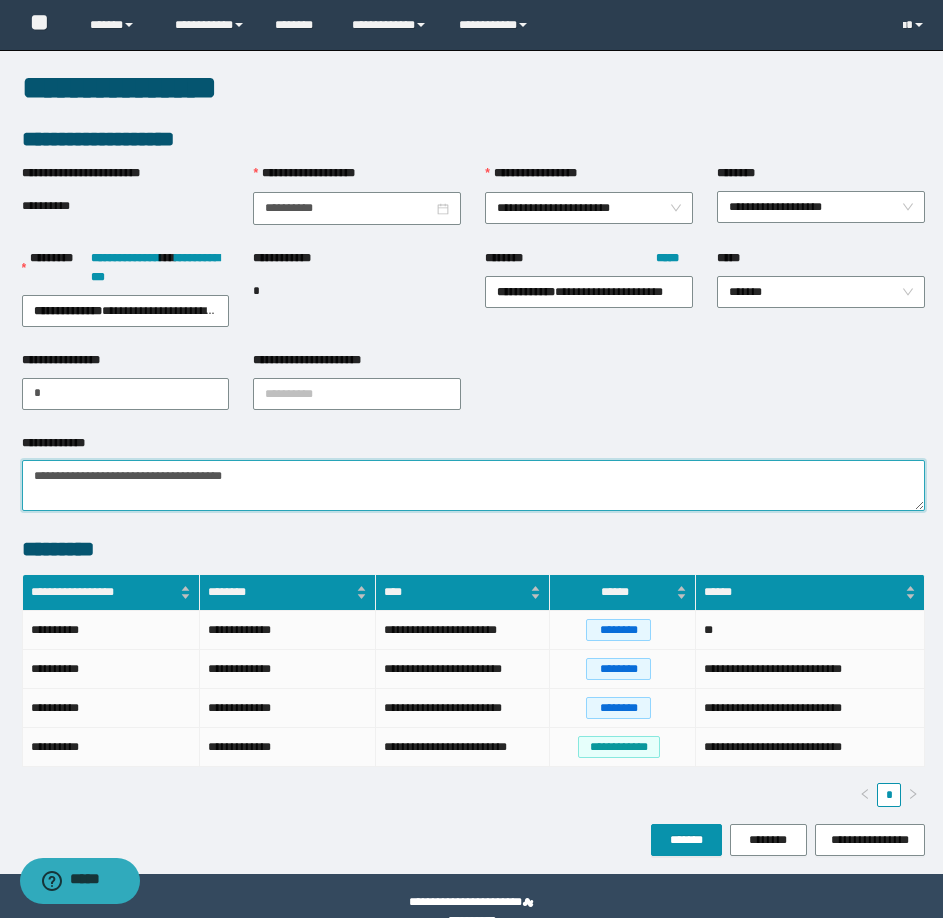 click on "**********" at bounding box center (473, 485) 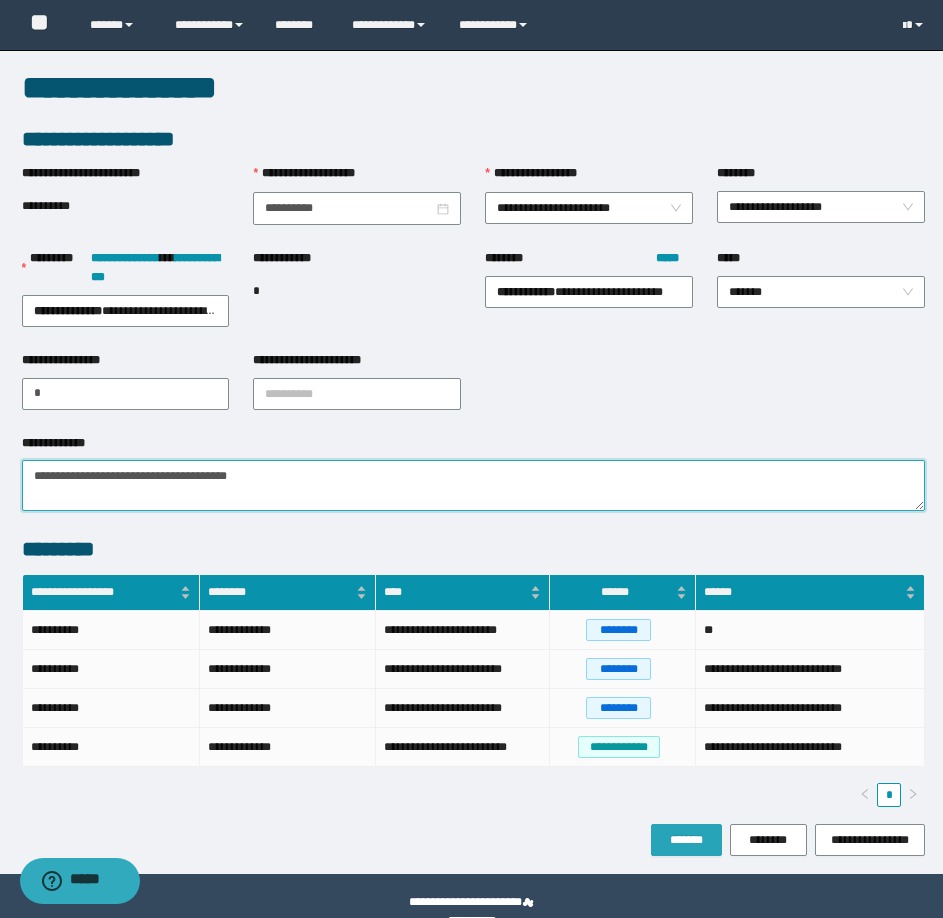 type on "**********" 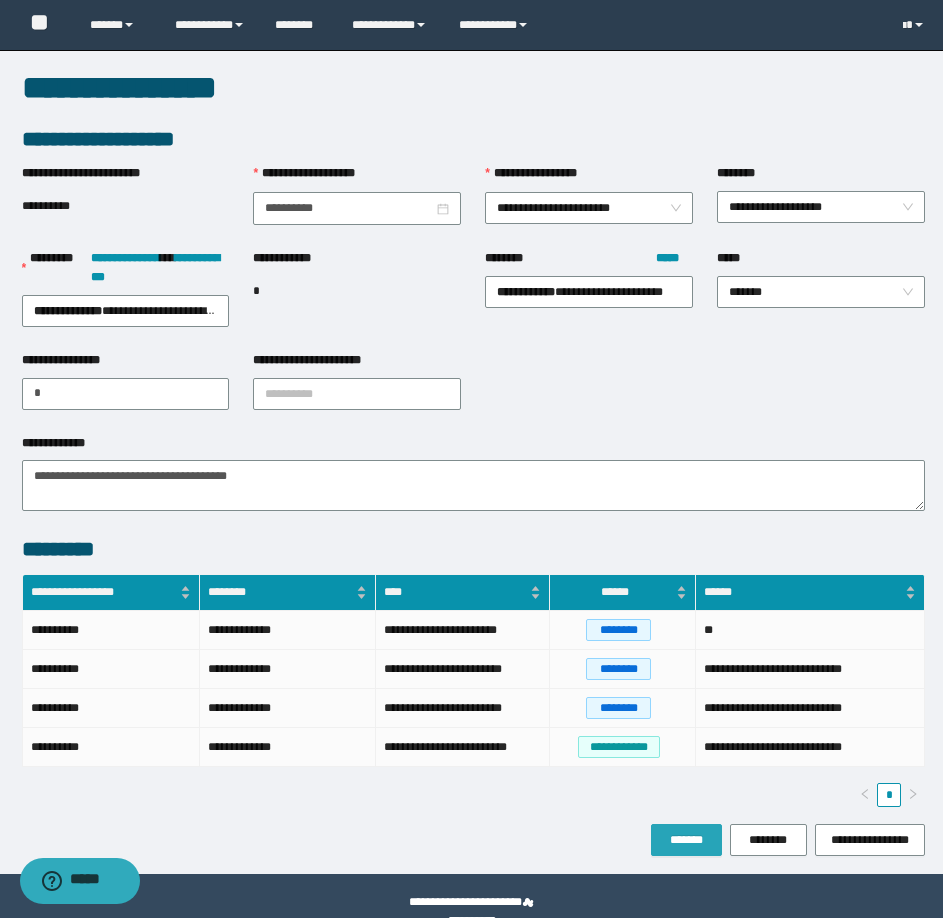 click on "*******" at bounding box center (686, 840) 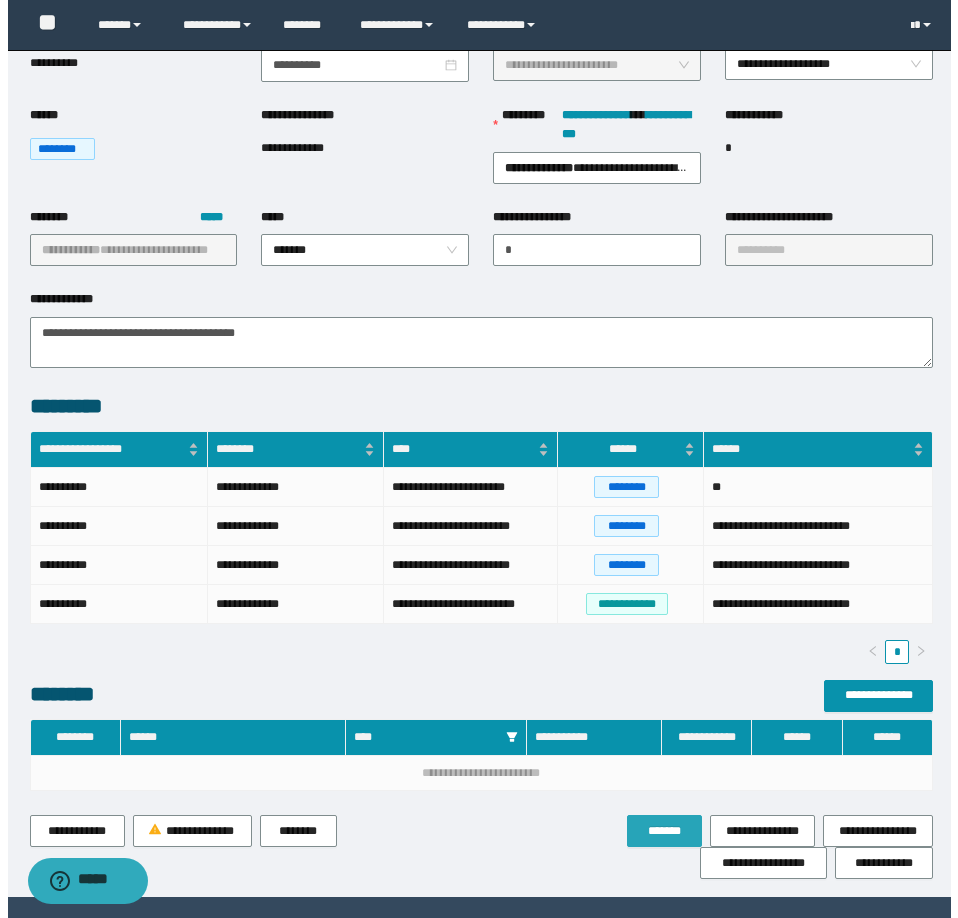 scroll, scrollTop: 252, scrollLeft: 0, axis: vertical 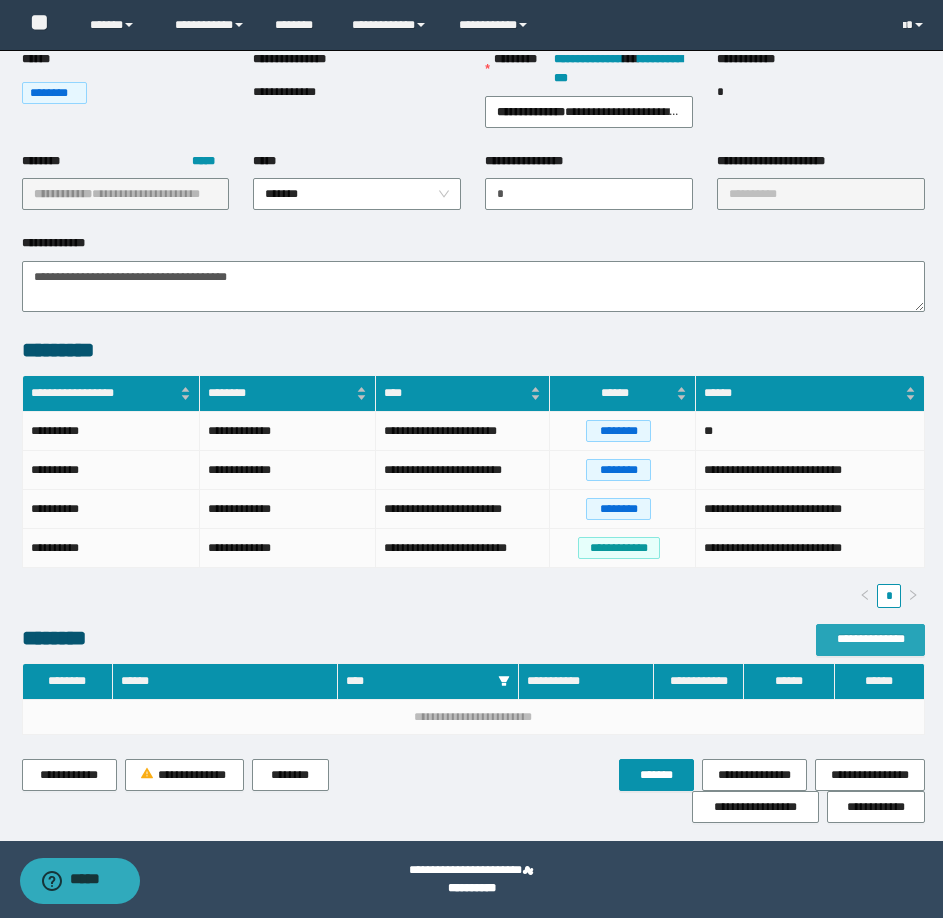 click on "**********" at bounding box center [870, 639] 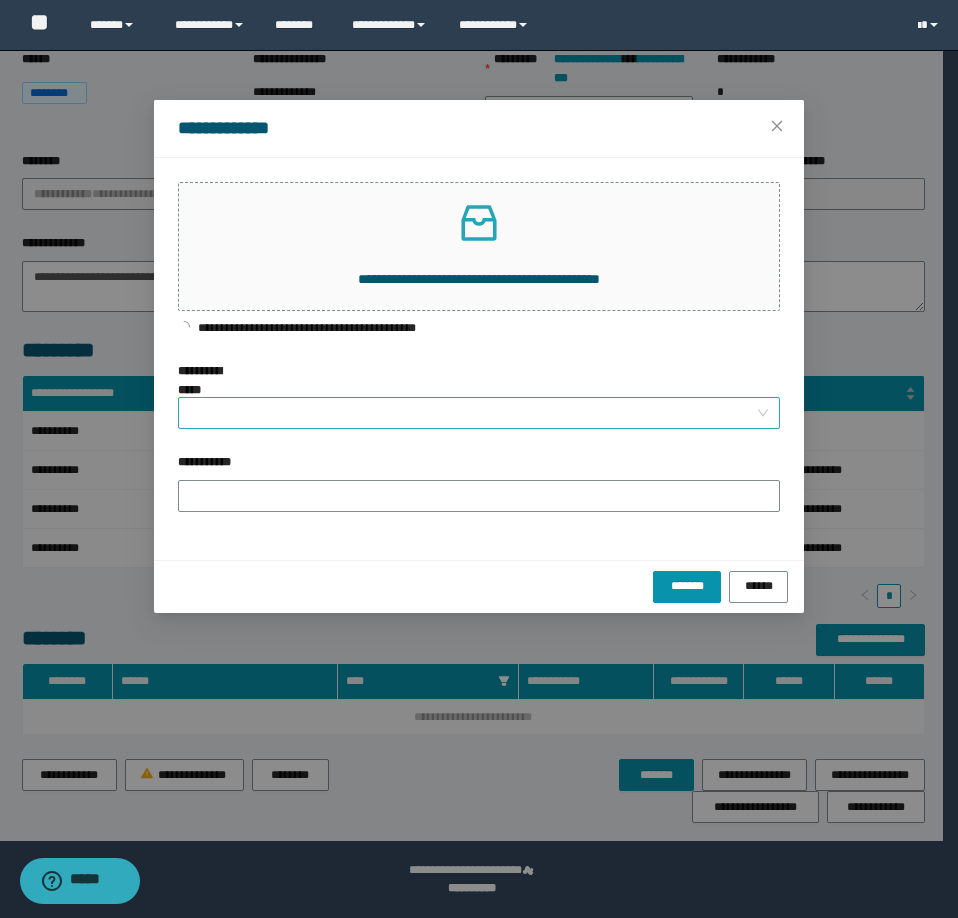 click on "**********" at bounding box center [473, 413] 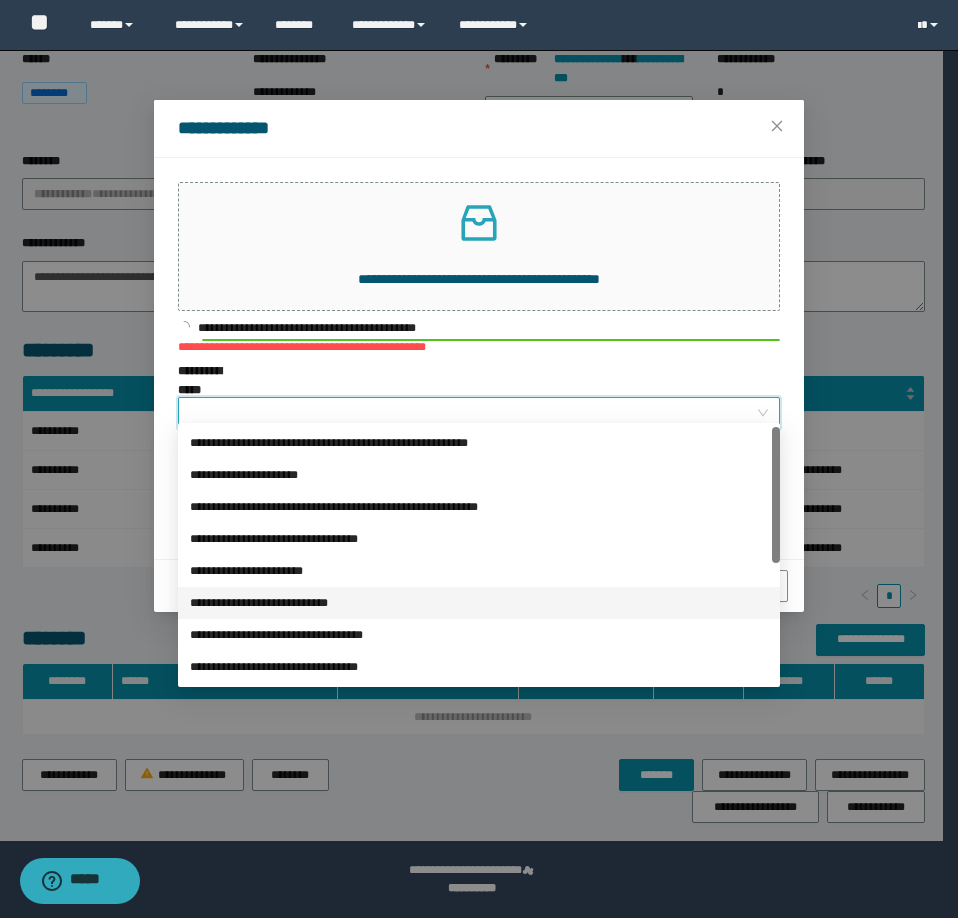 scroll, scrollTop: 224, scrollLeft: 0, axis: vertical 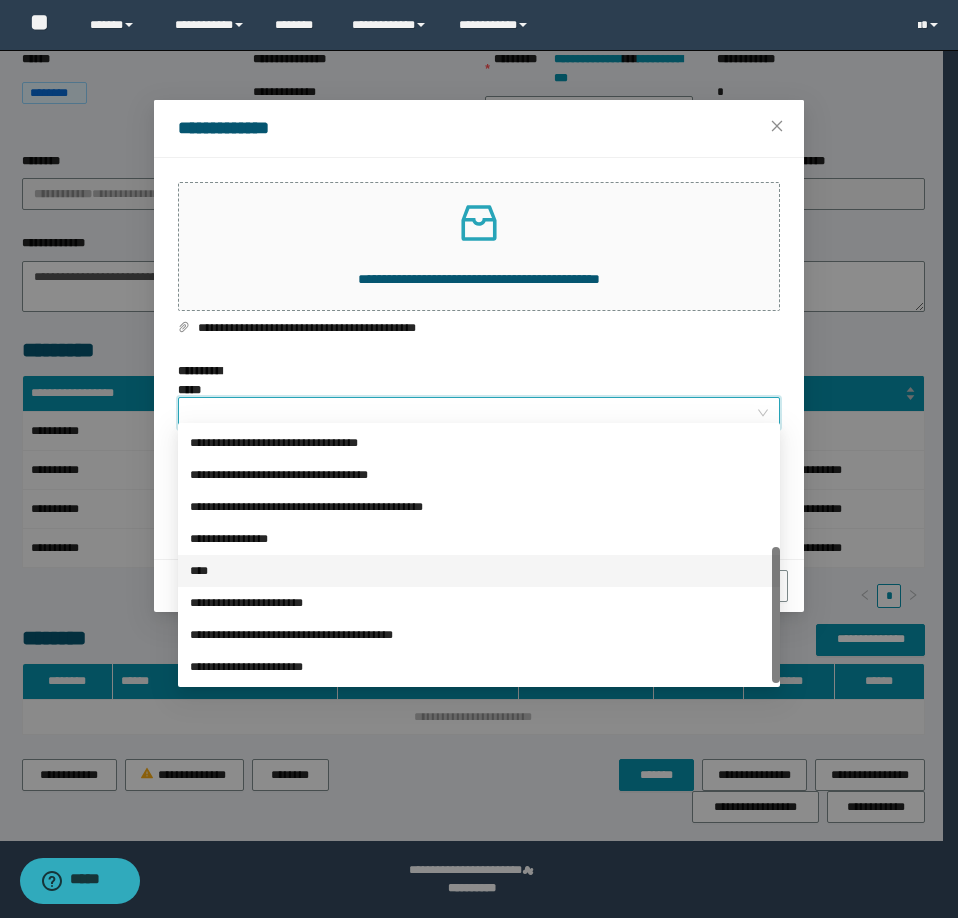 click on "****" at bounding box center (479, 571) 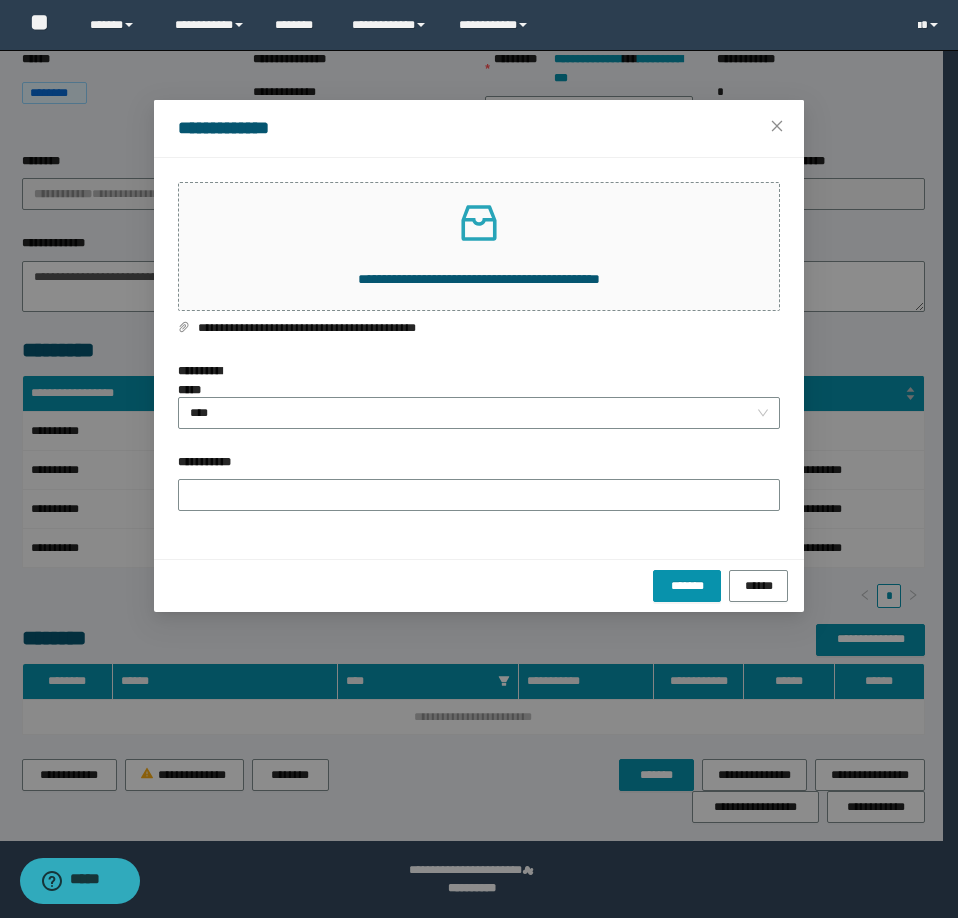 click on "**********" at bounding box center [479, 466] 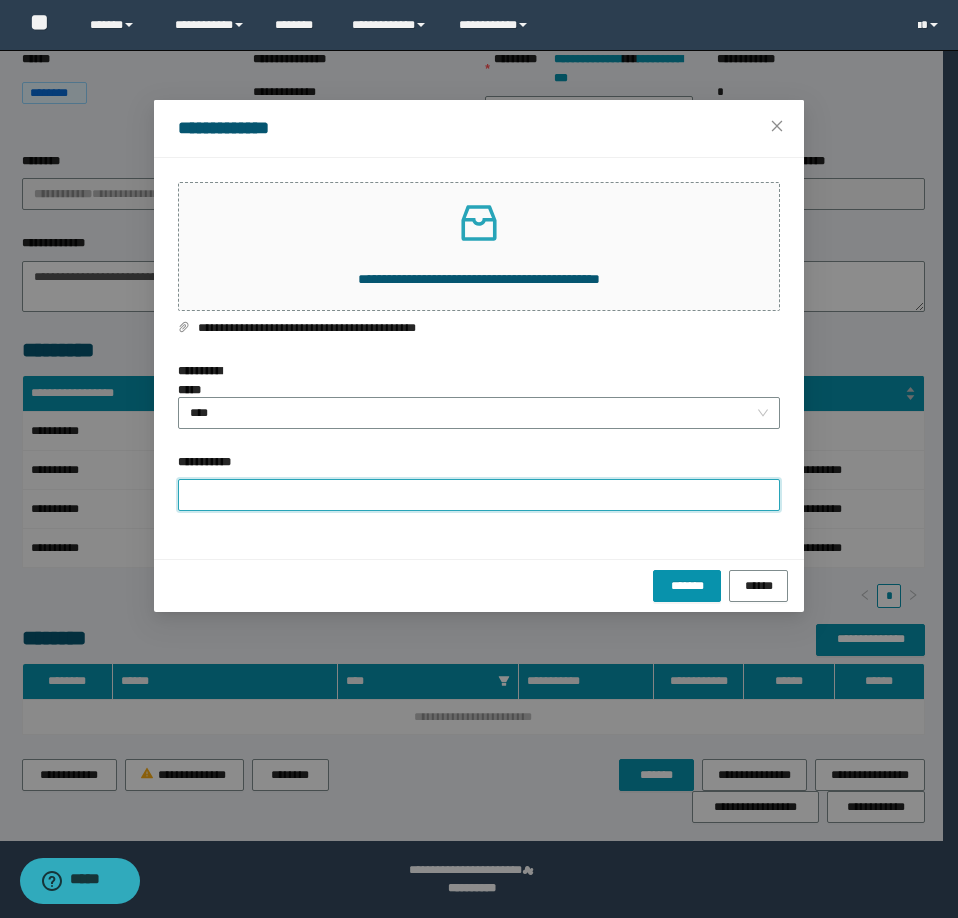 click on "**********" at bounding box center [479, 495] 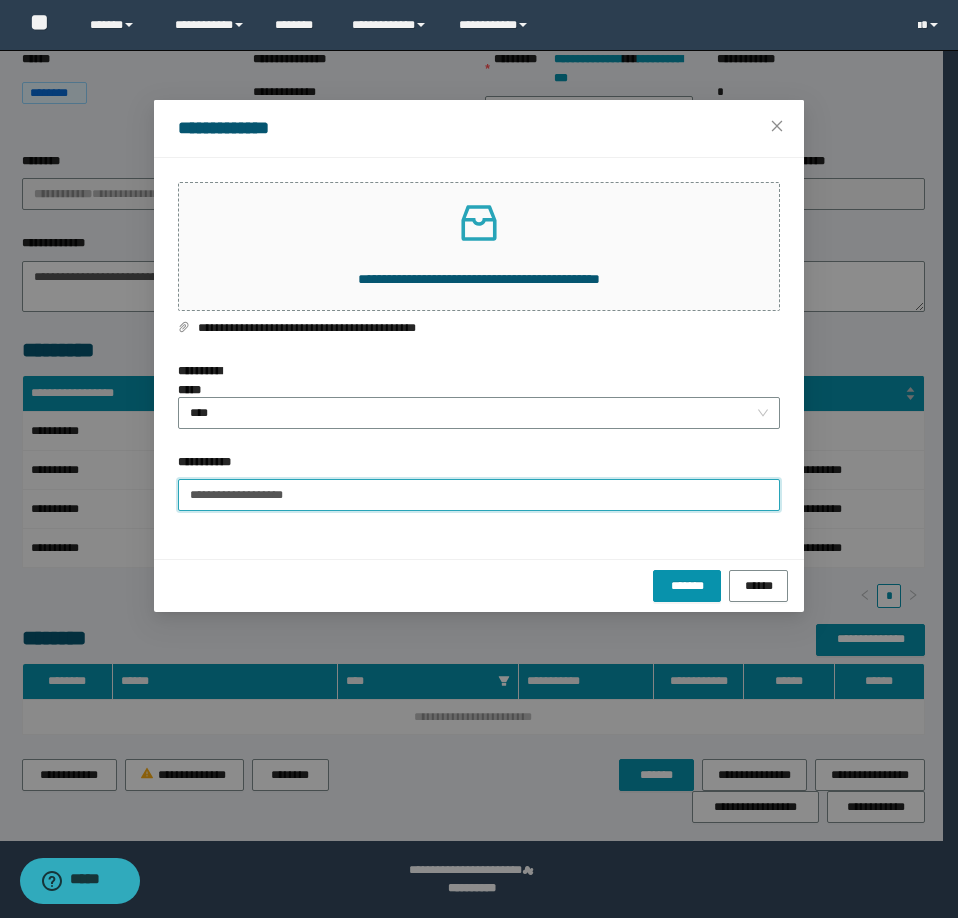 click on "**********" at bounding box center [479, 495] 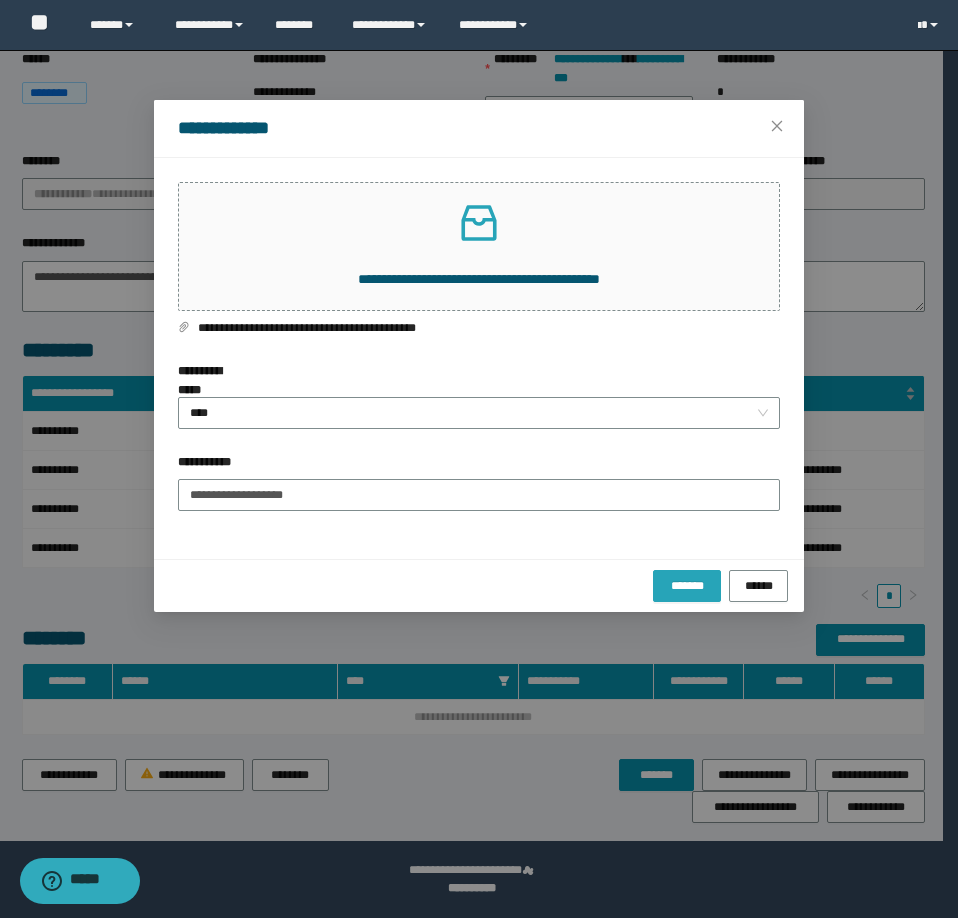 click on "*******" at bounding box center [687, 586] 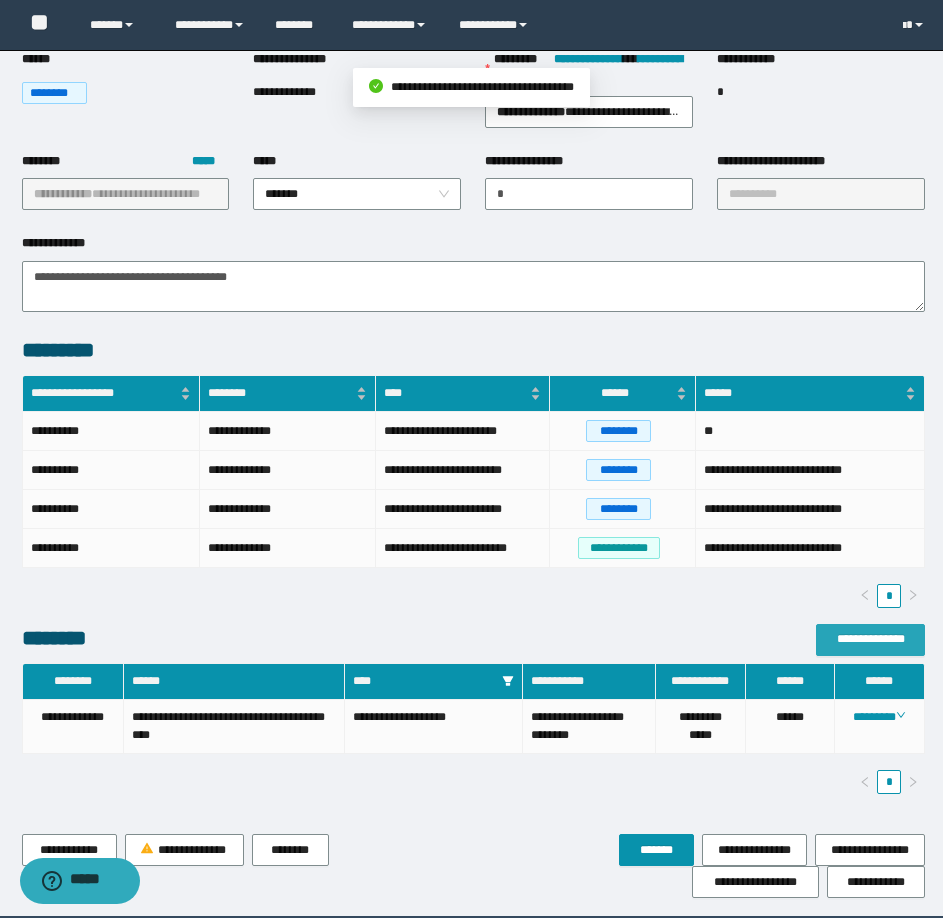 click on "**********" at bounding box center (870, 639) 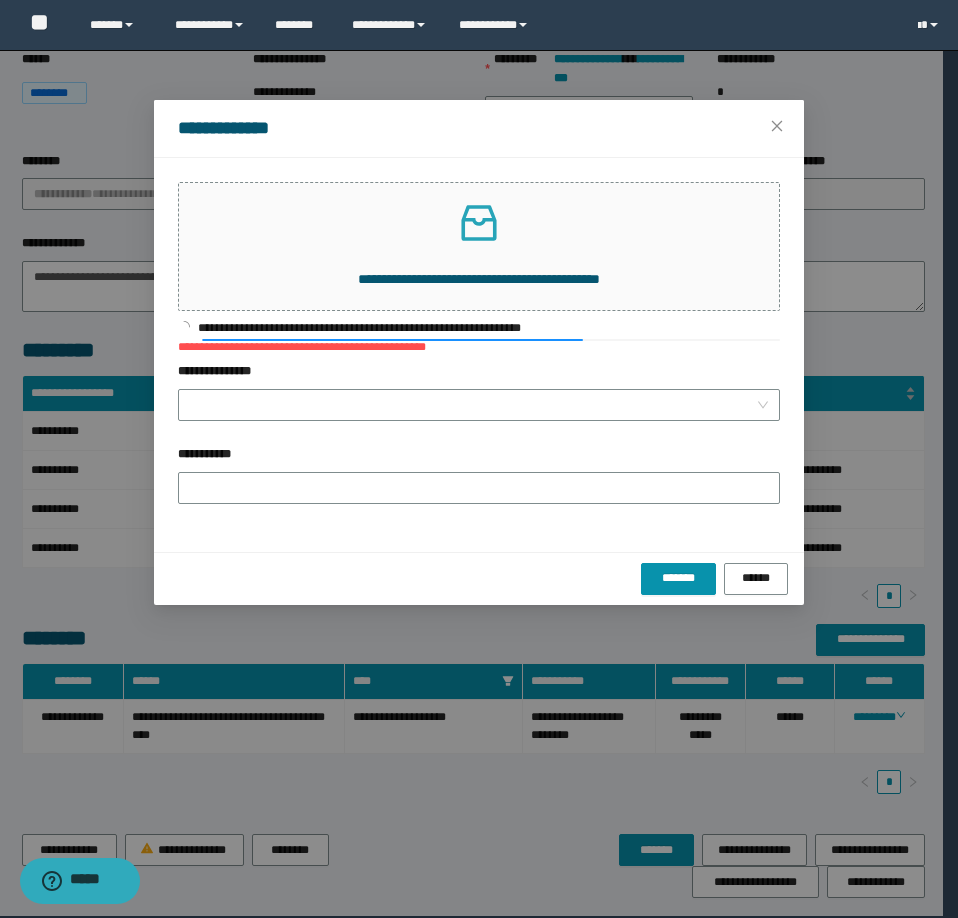 click on "**********" at bounding box center [479, 375] 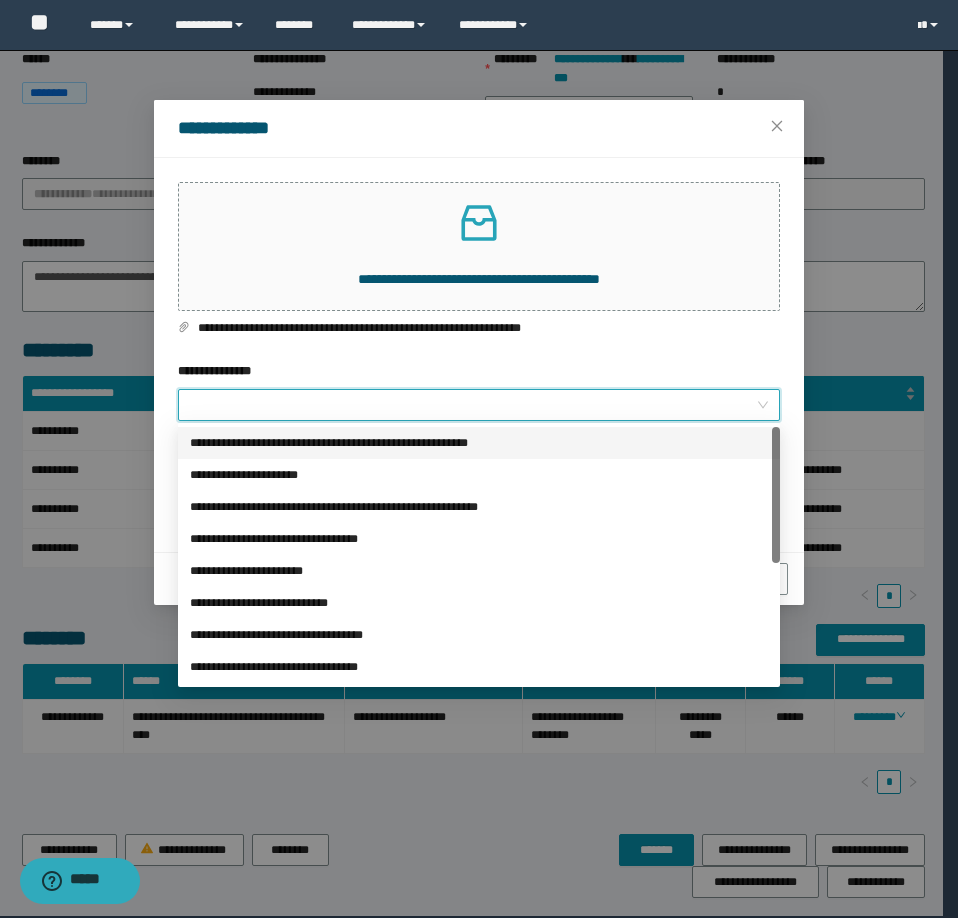 click on "**********" at bounding box center (473, 405) 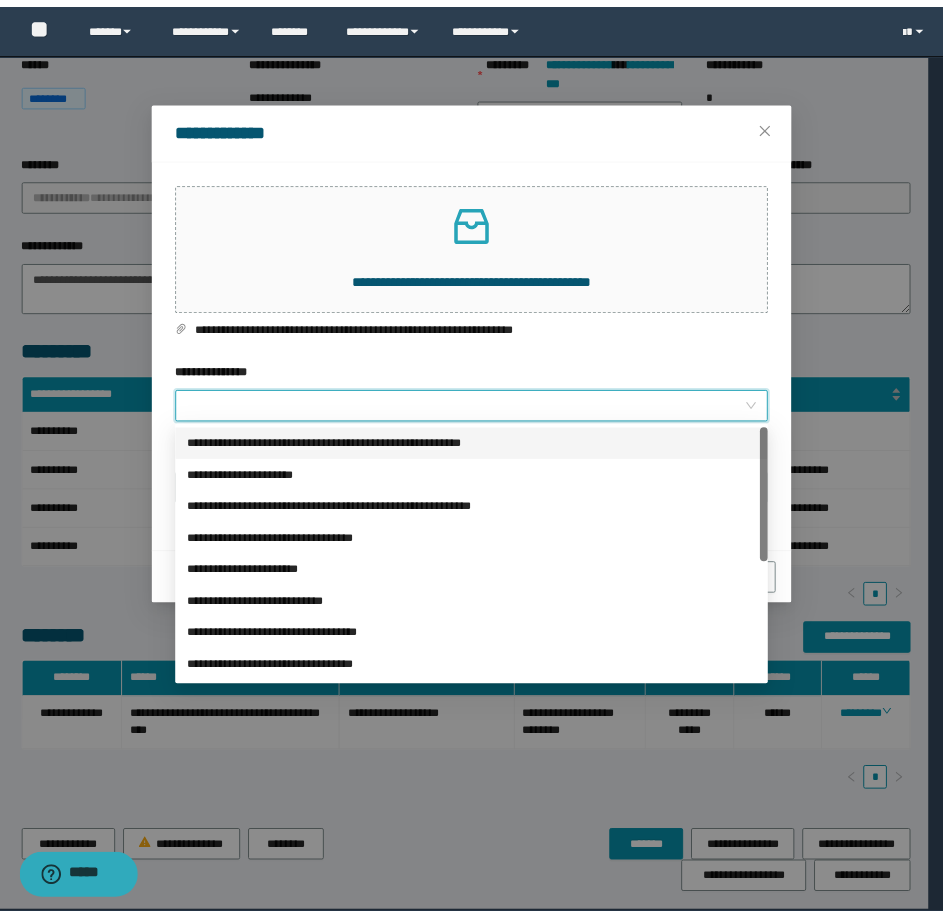 scroll, scrollTop: 224, scrollLeft: 0, axis: vertical 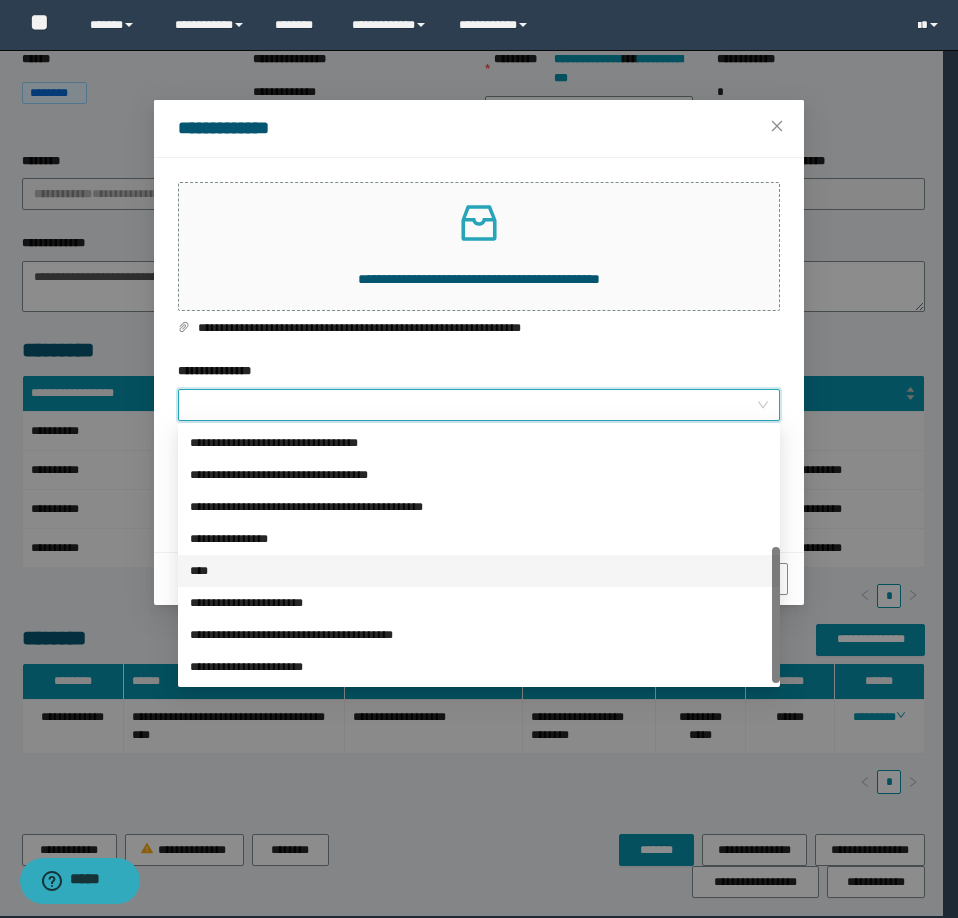 click on "****" at bounding box center [479, 571] 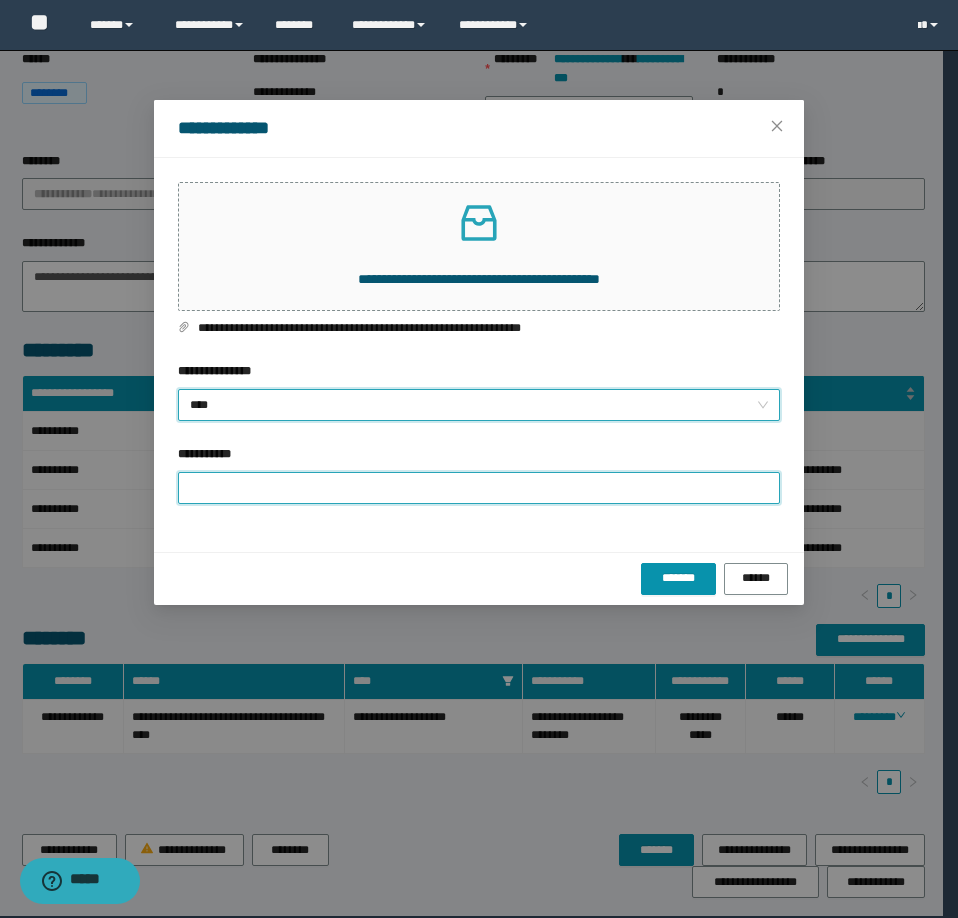 click on "**********" at bounding box center [479, 488] 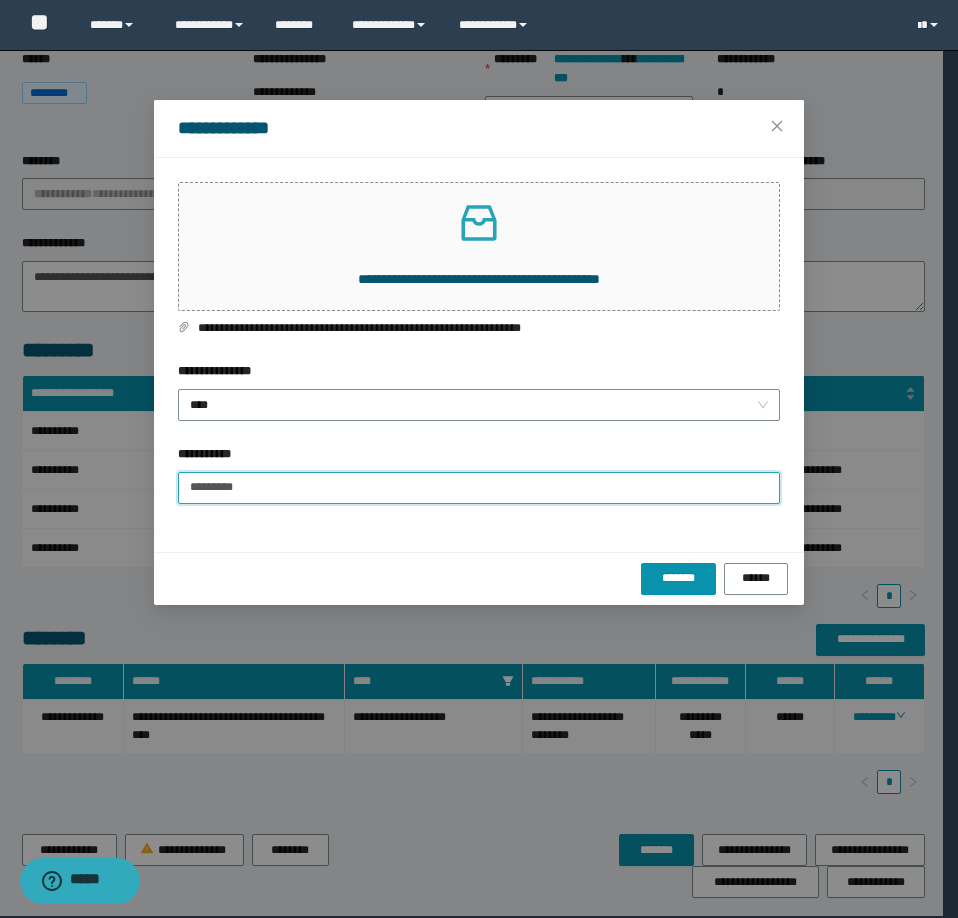 type on "**********" 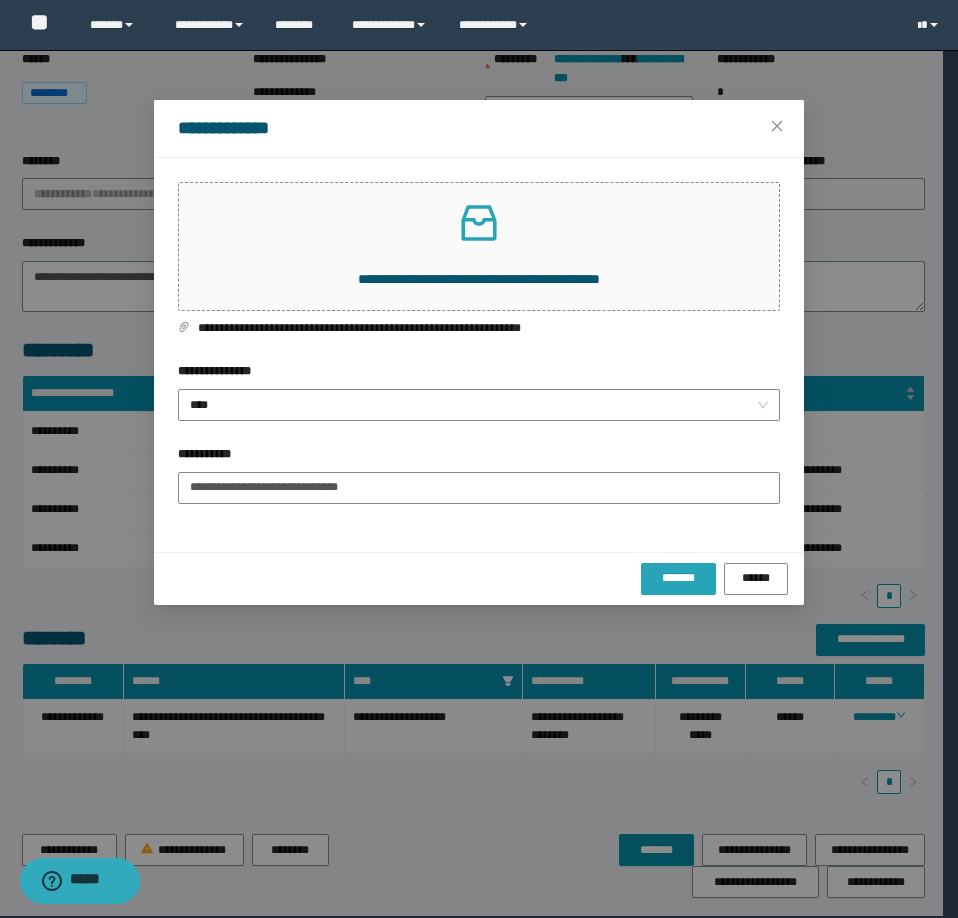 click on "*******" at bounding box center (678, 578) 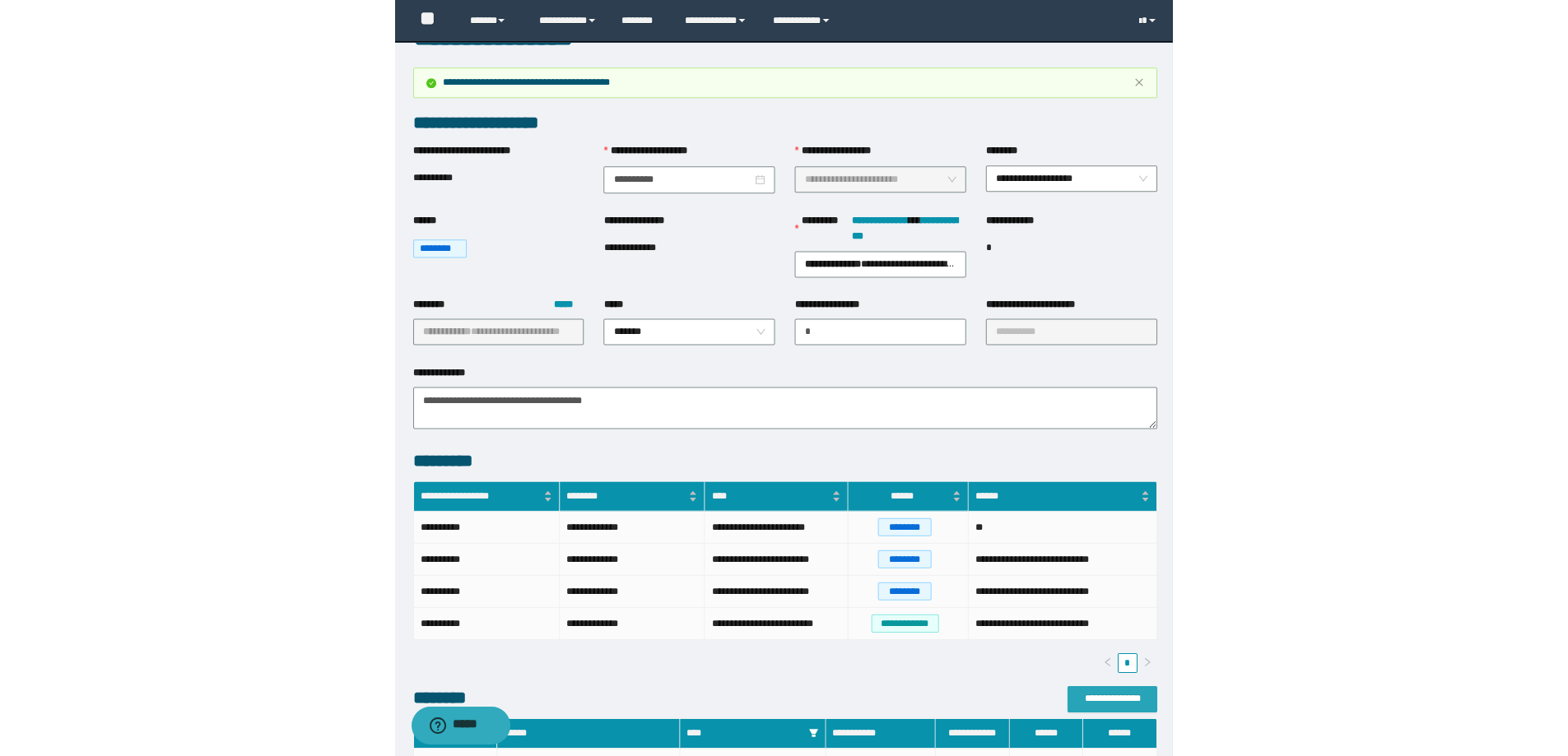 scroll, scrollTop: 0, scrollLeft: 0, axis: both 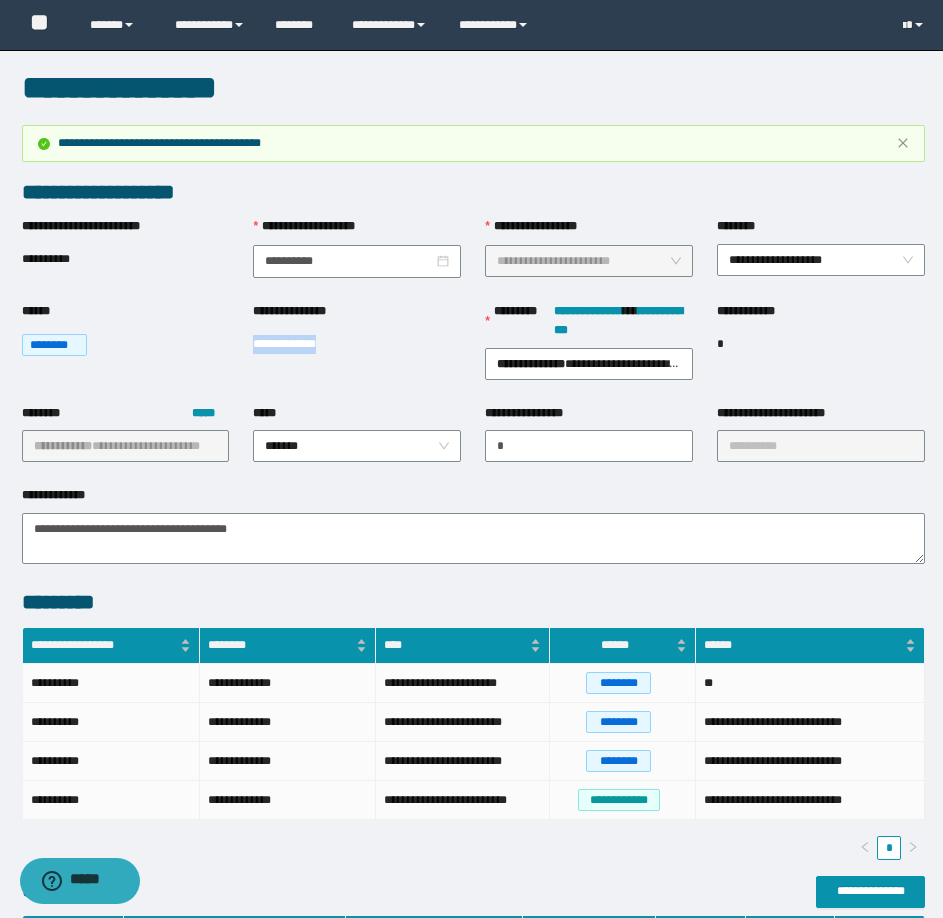 drag, startPoint x: 256, startPoint y: 346, endPoint x: 350, endPoint y: 339, distance: 94.26028 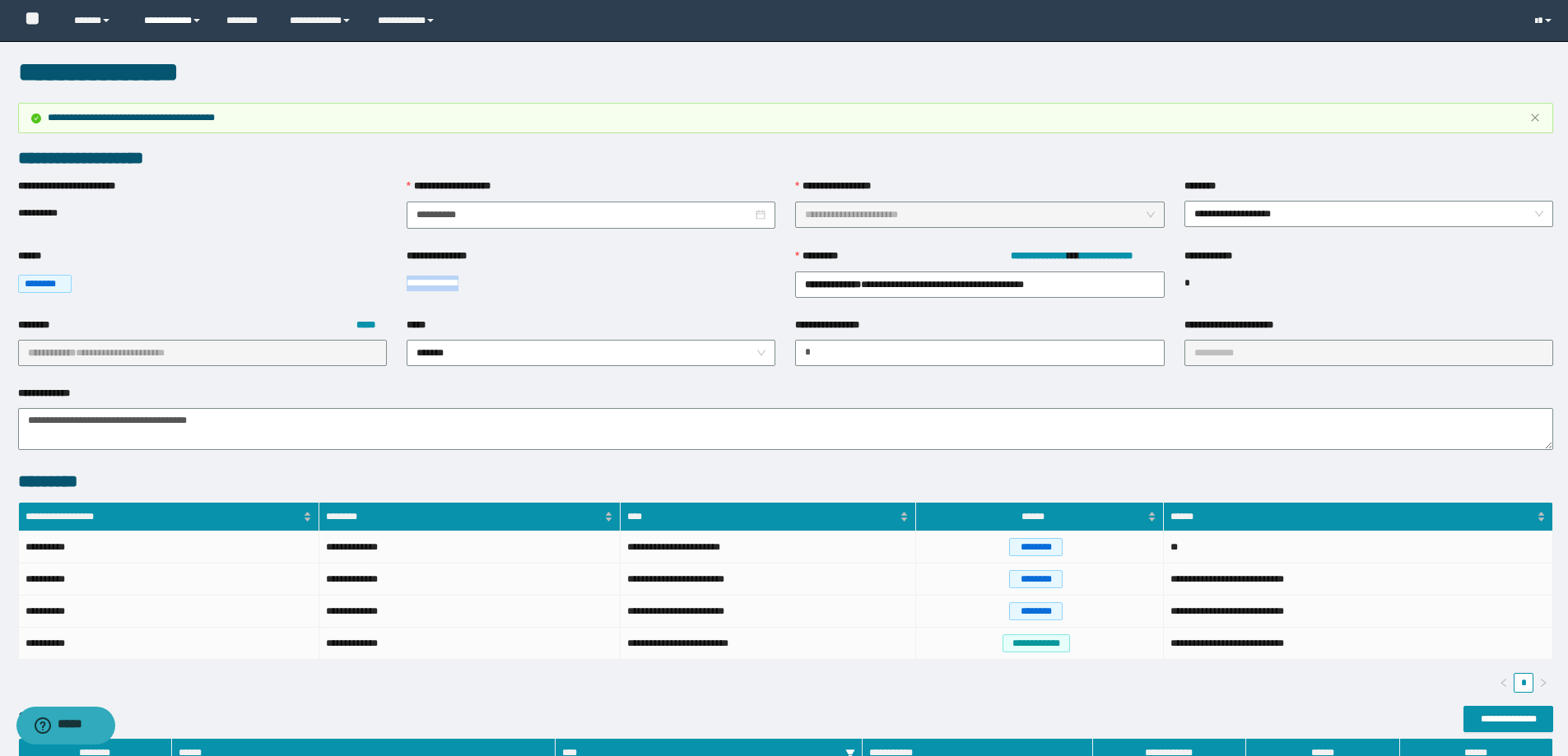 click on "**********" at bounding box center (173, 21) 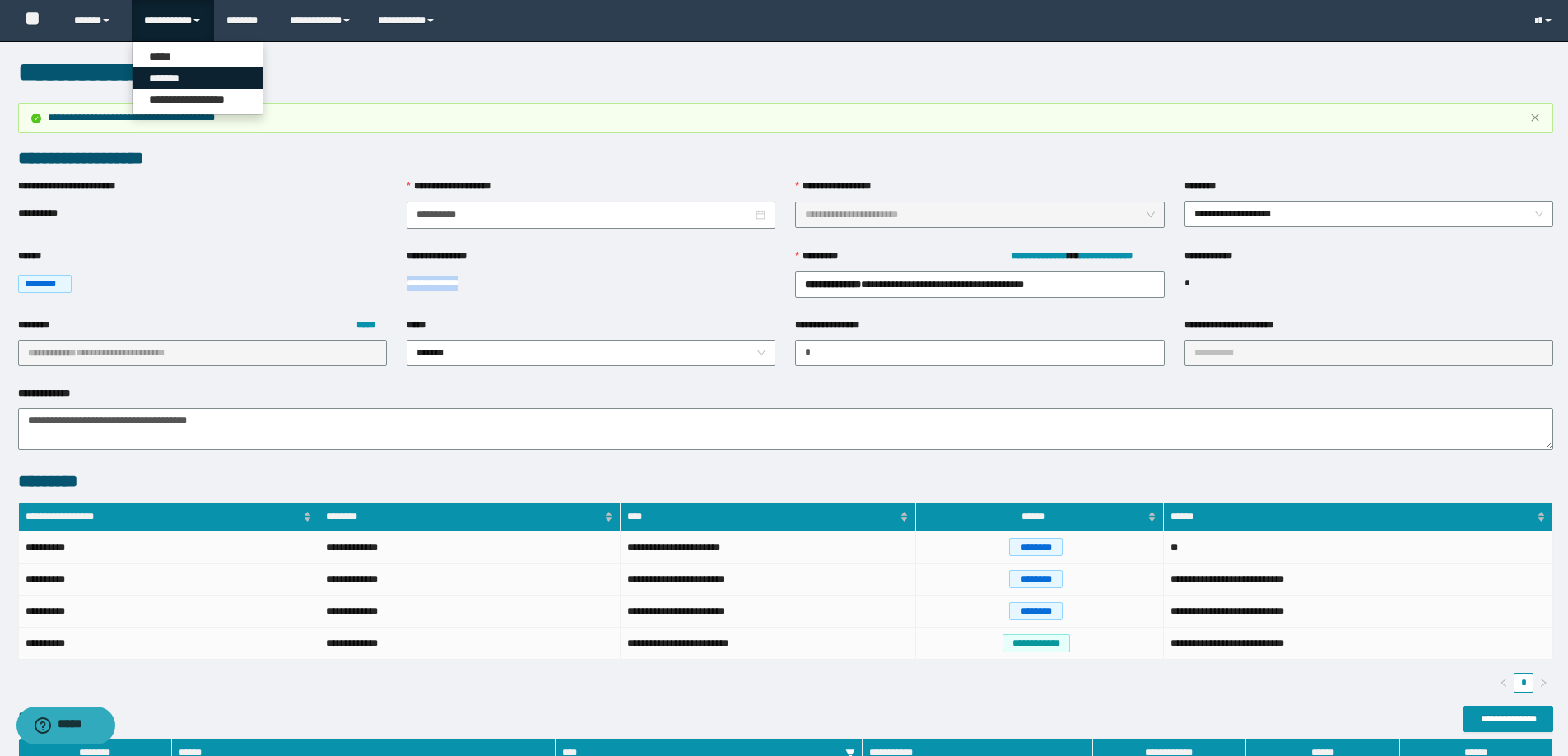 click on "*******" at bounding box center [198, 78] 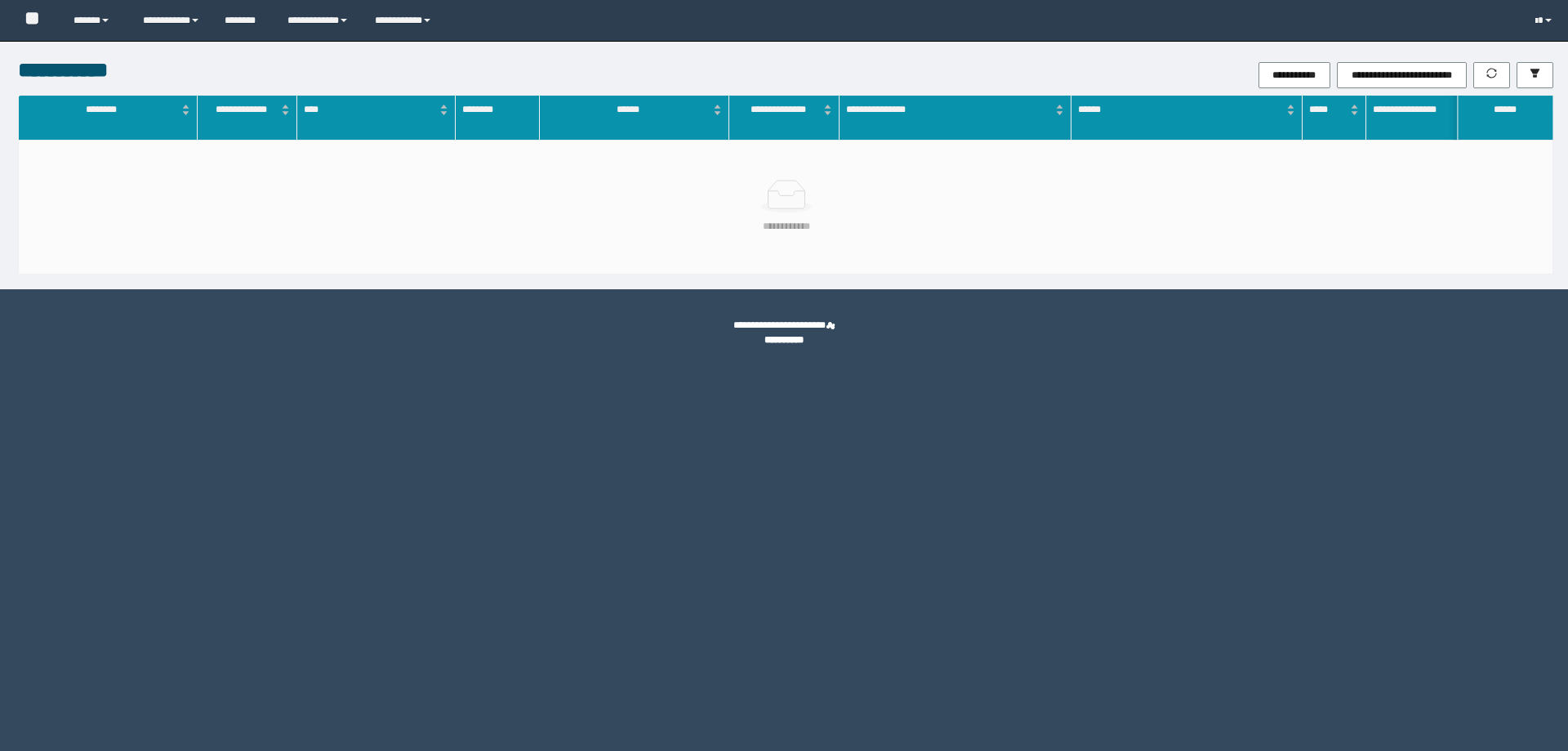 scroll, scrollTop: 0, scrollLeft: 0, axis: both 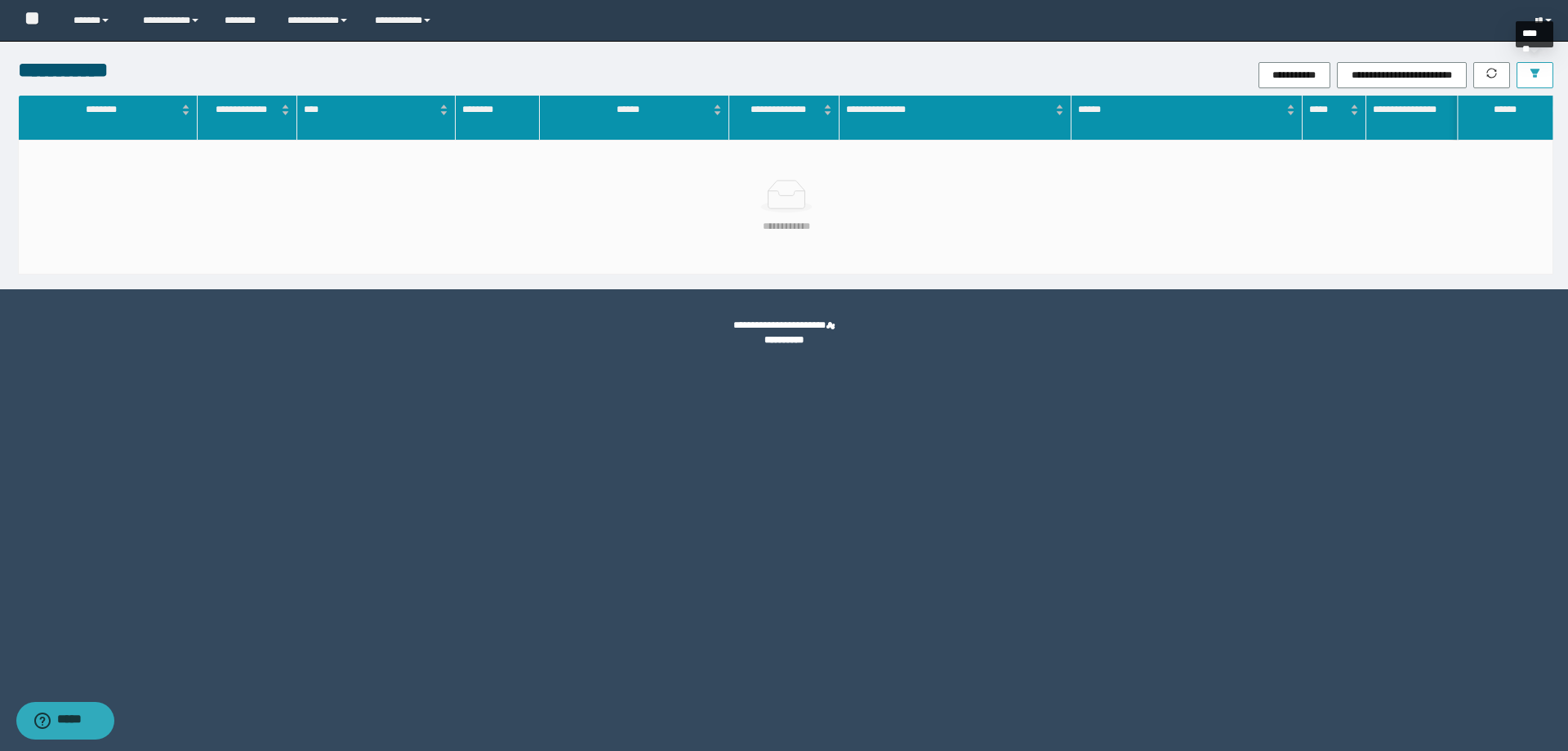 click 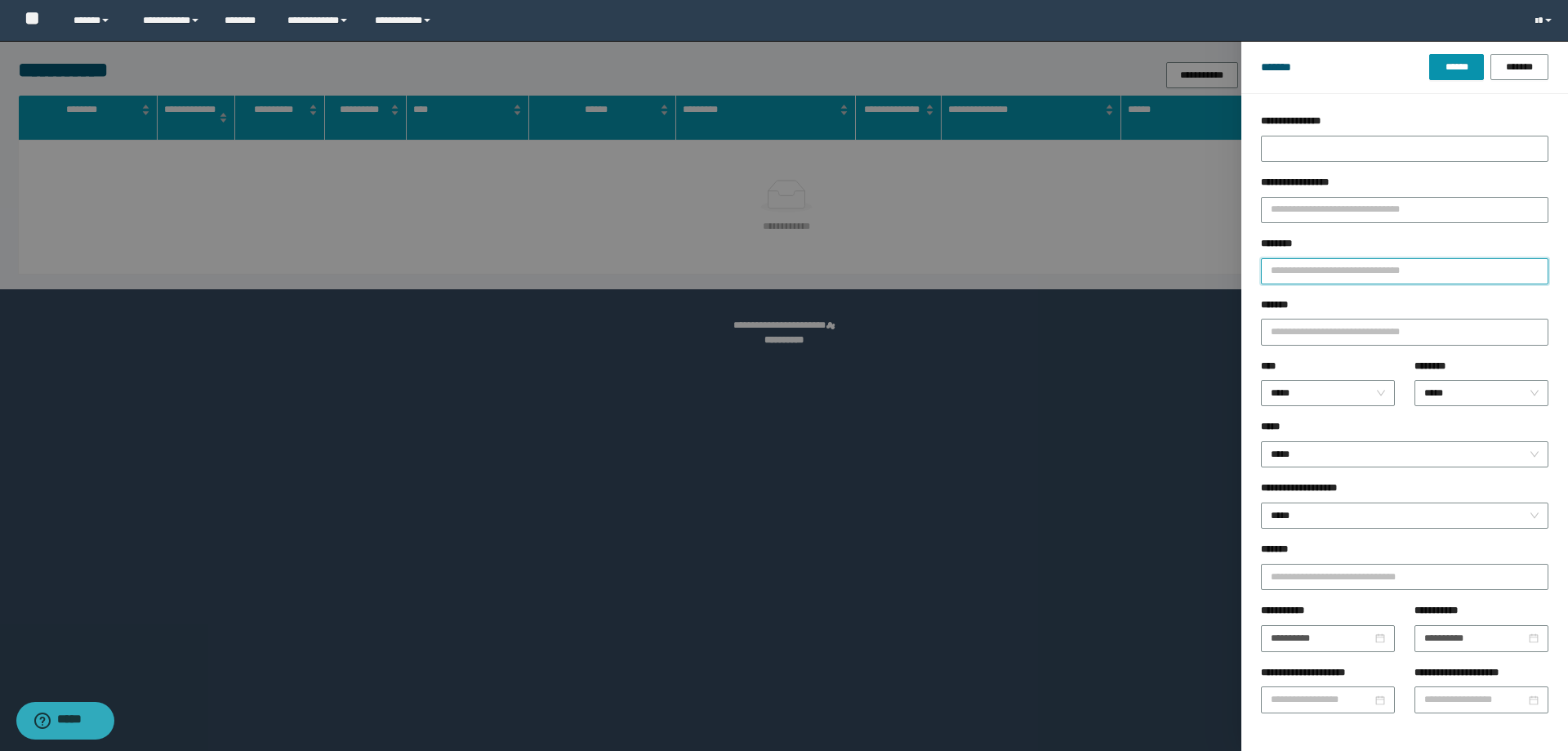 click on "********" at bounding box center [1405, 271] 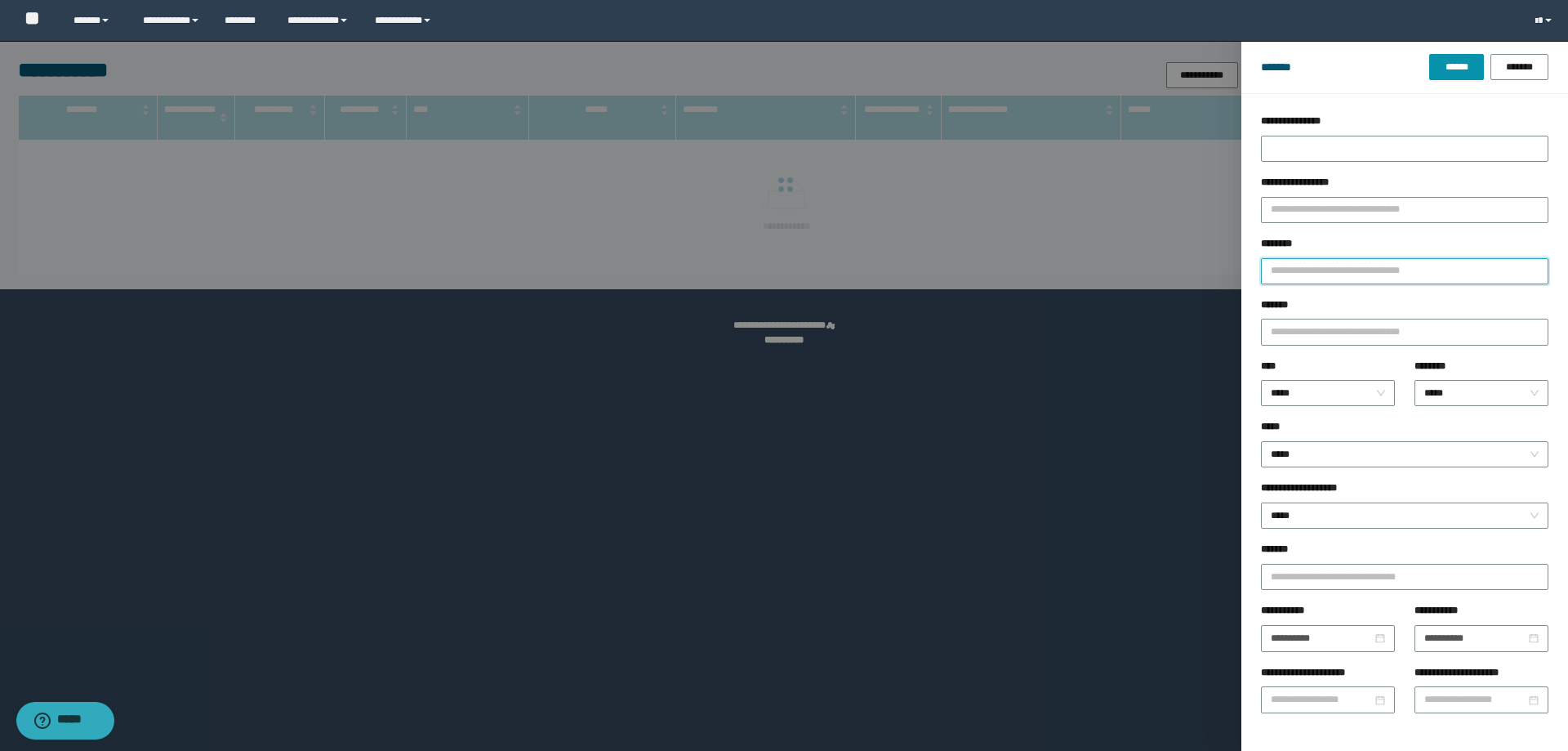 paste on "**********" 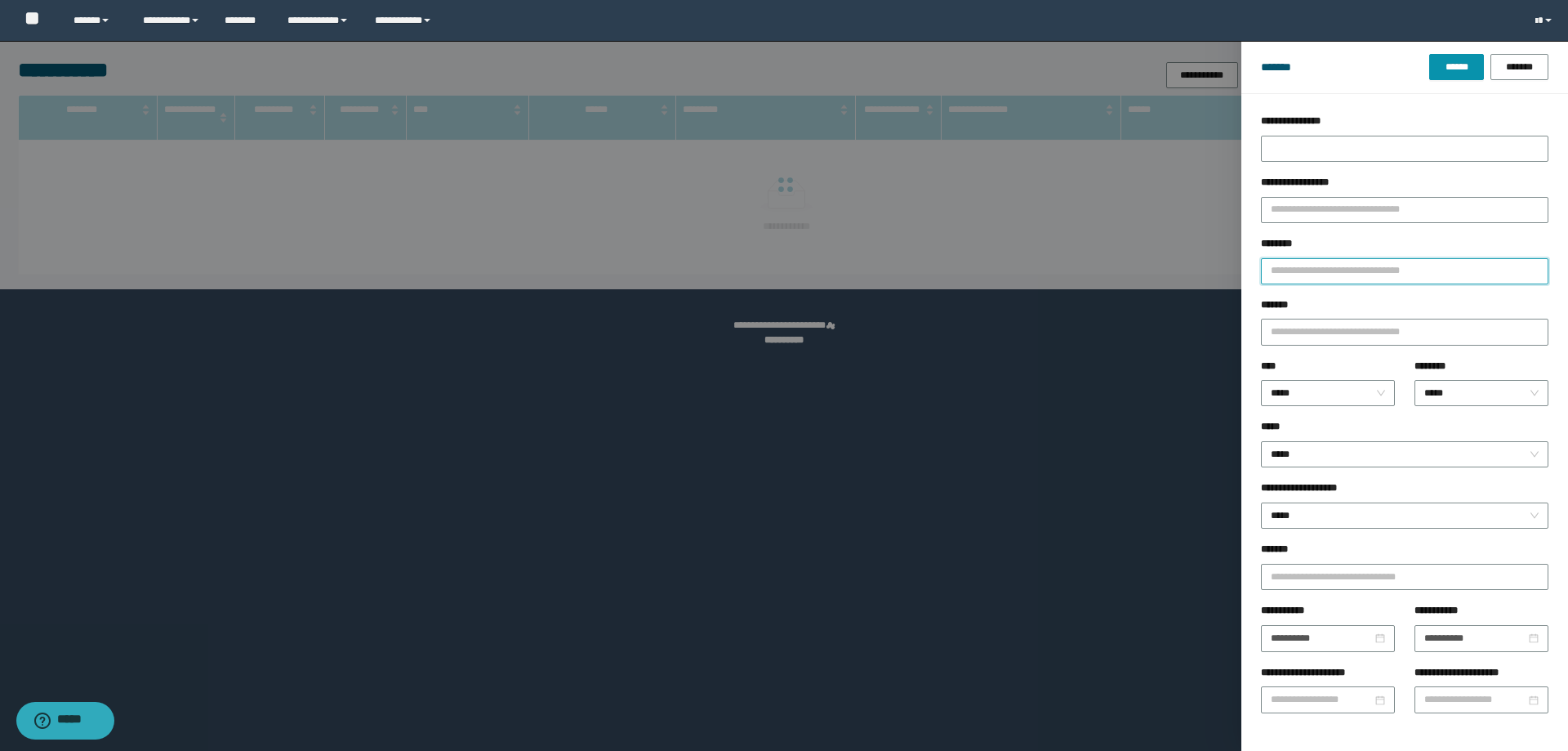 type on "**********" 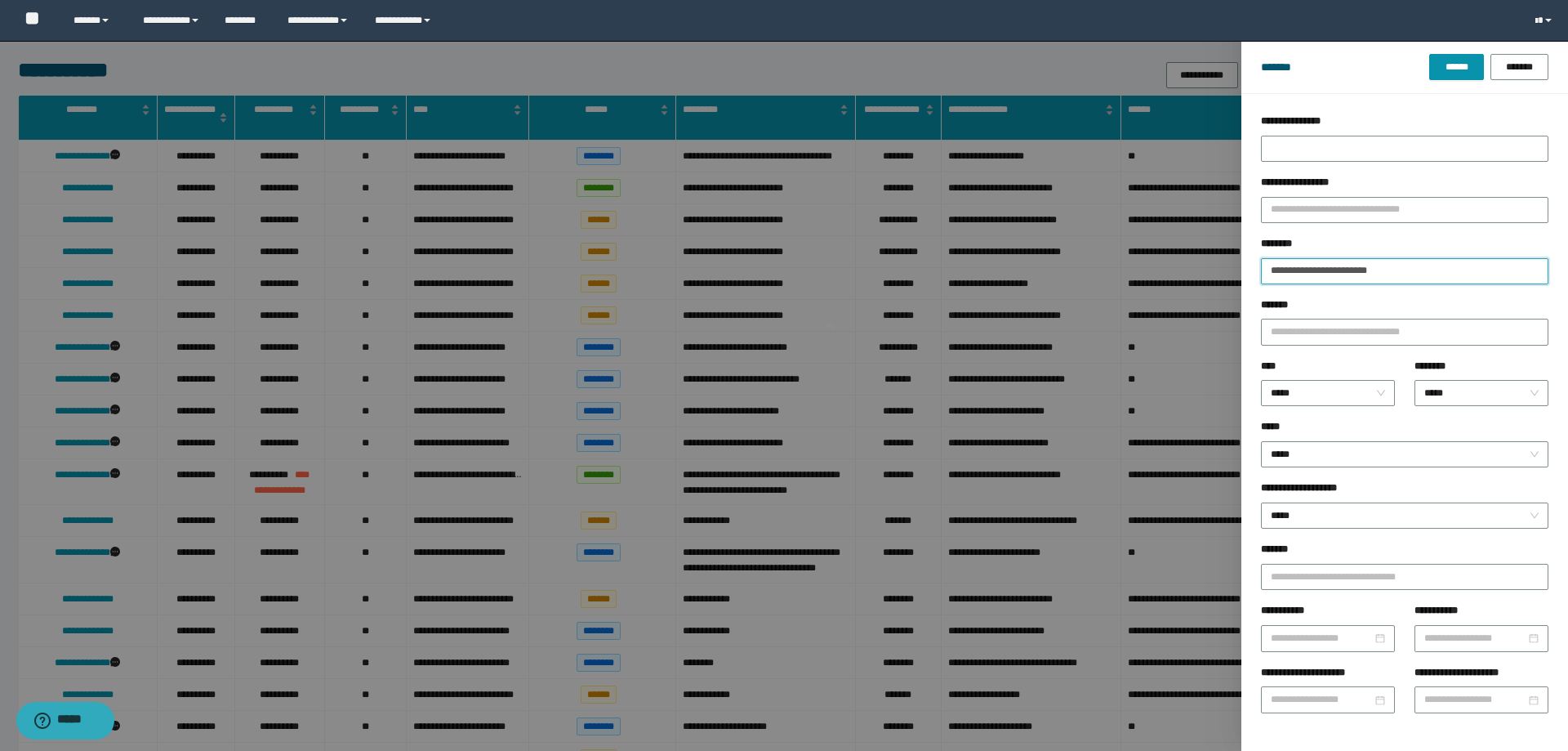 type 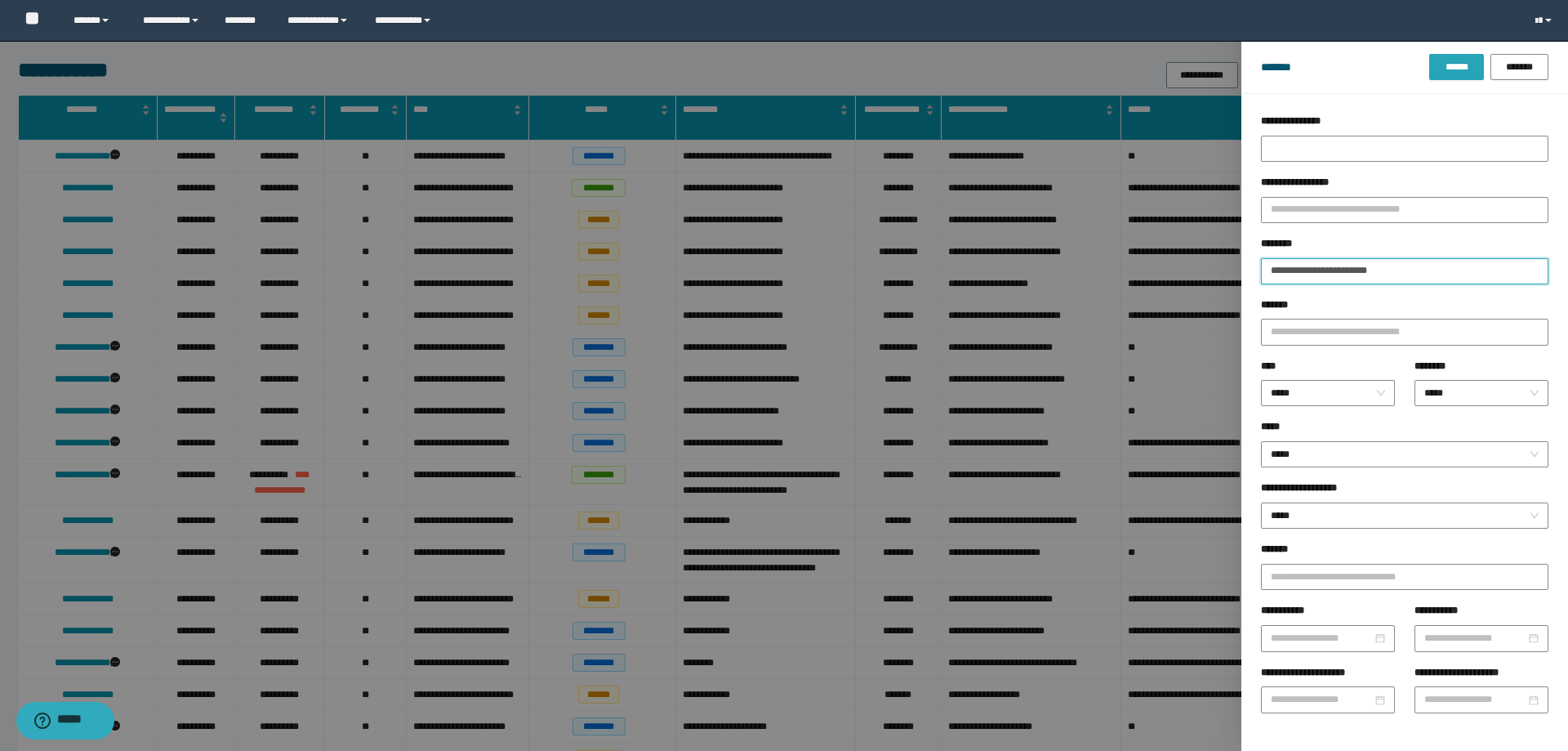 type on "**********" 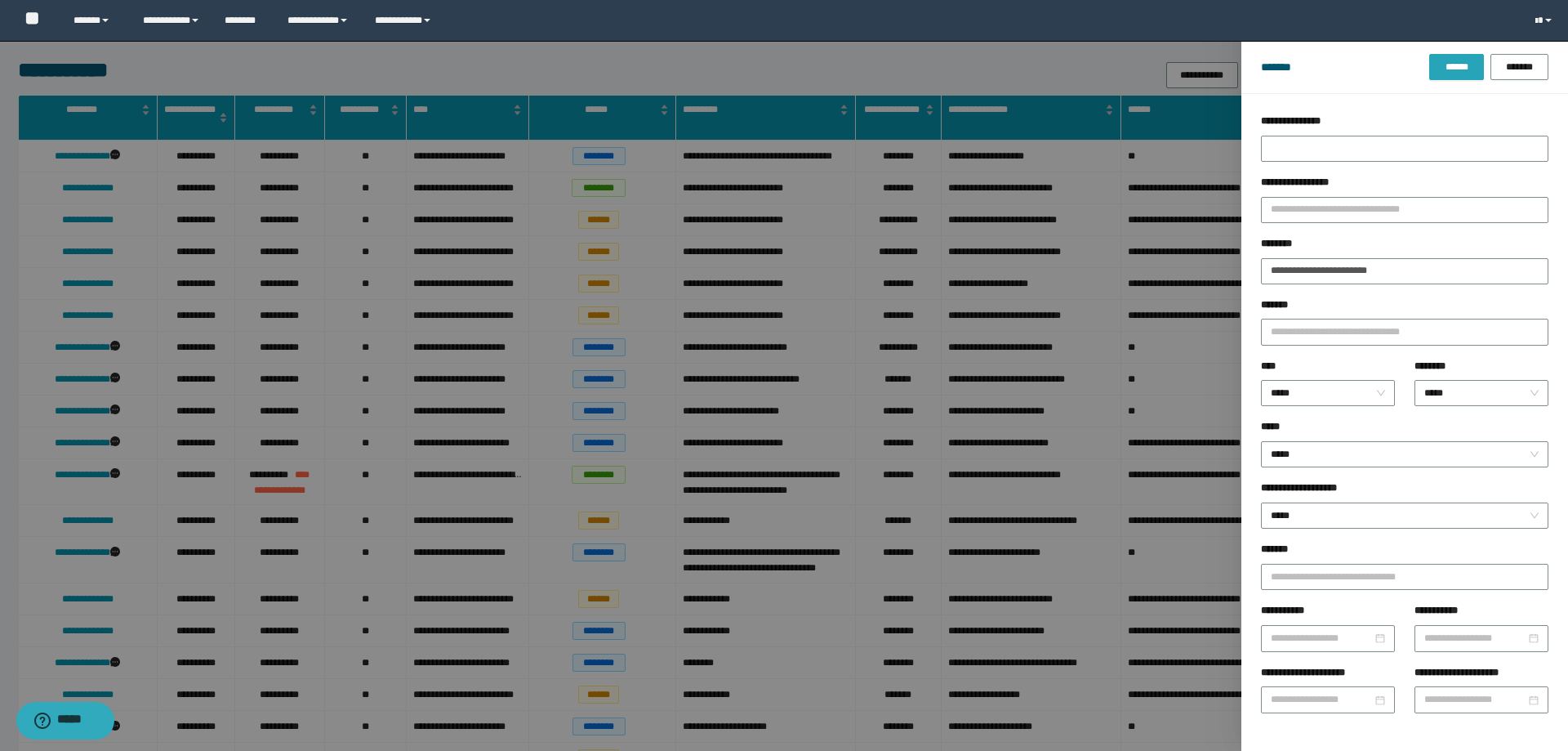 click on "******" at bounding box center (1456, 67) 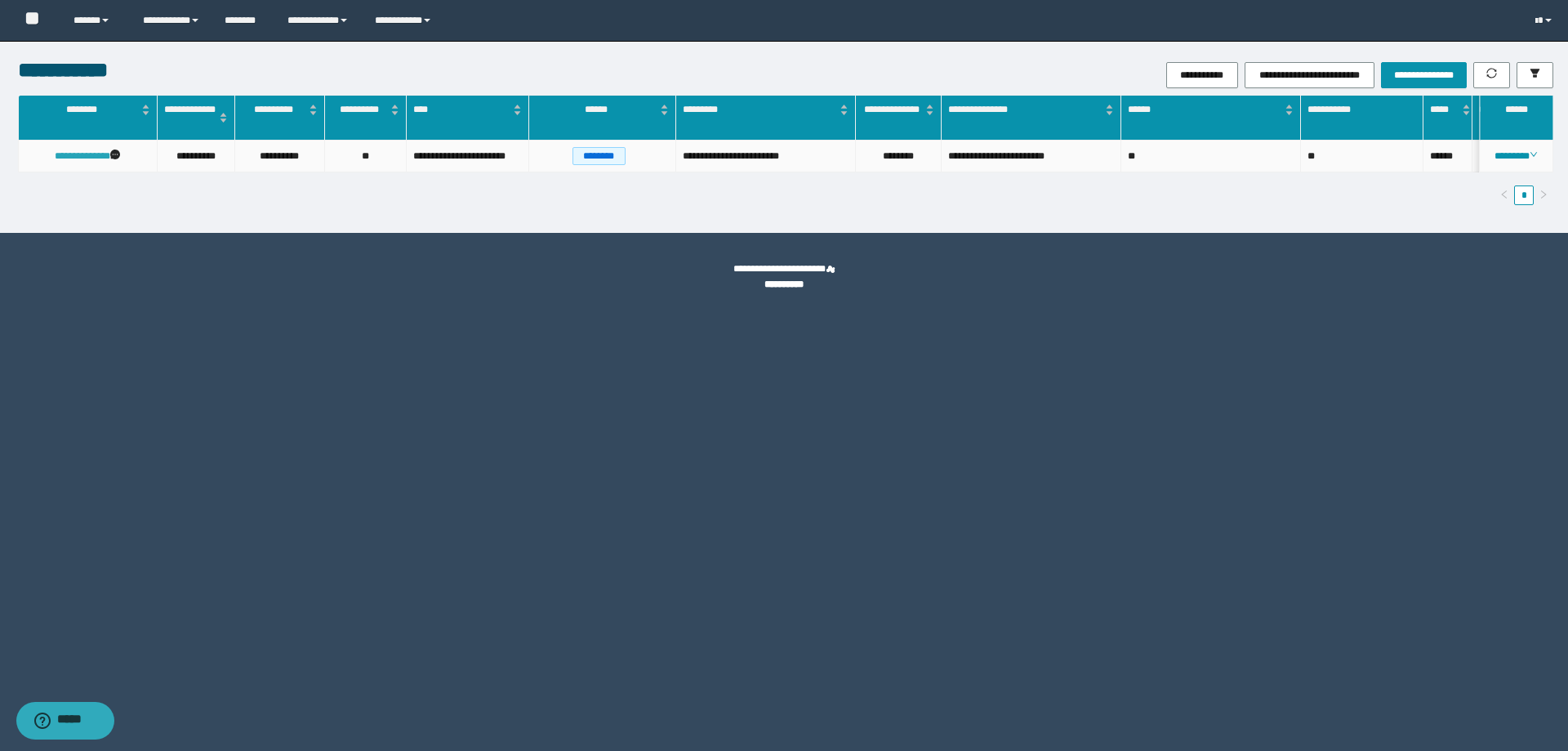 click on "**********" at bounding box center [82, 156] 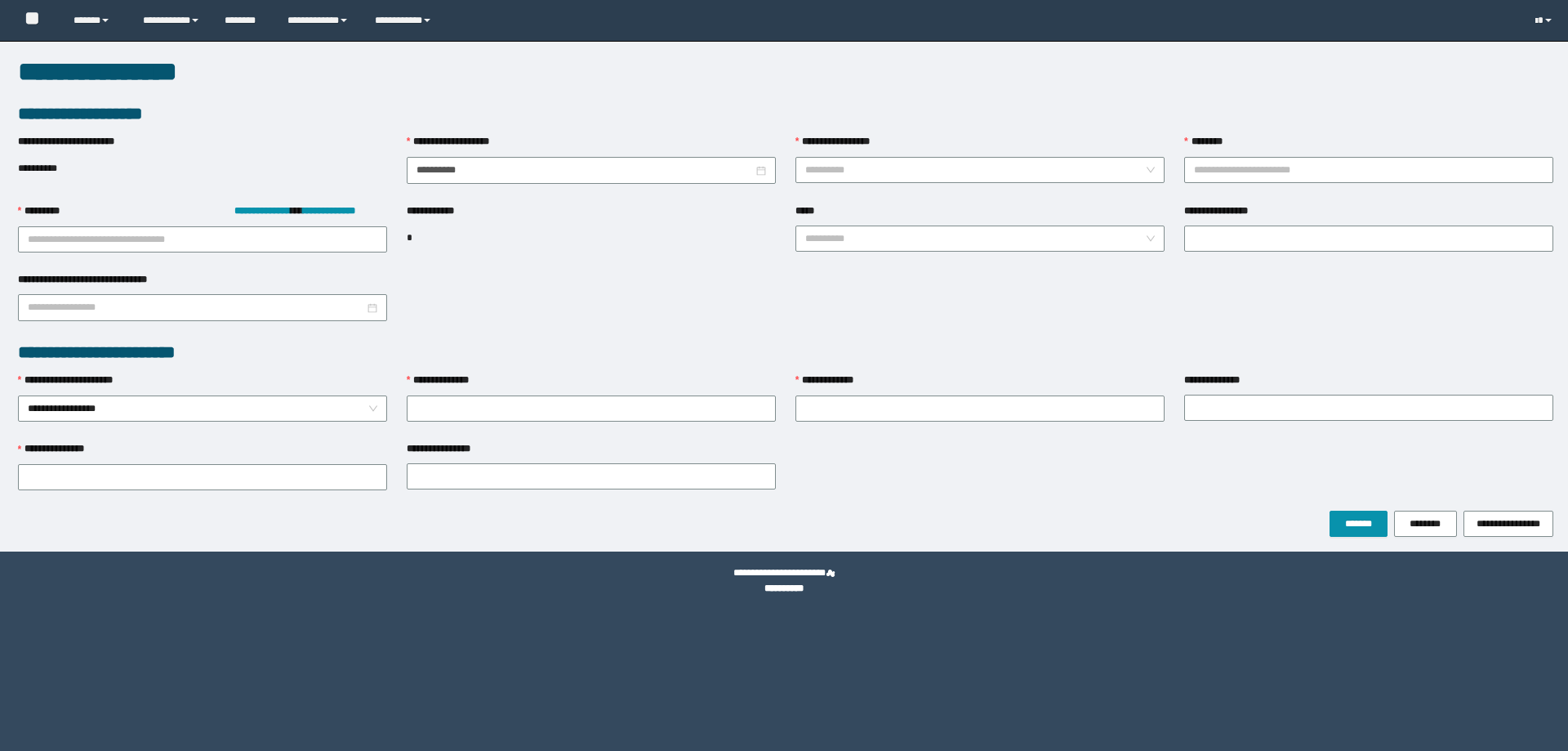 scroll, scrollTop: 0, scrollLeft: 0, axis: both 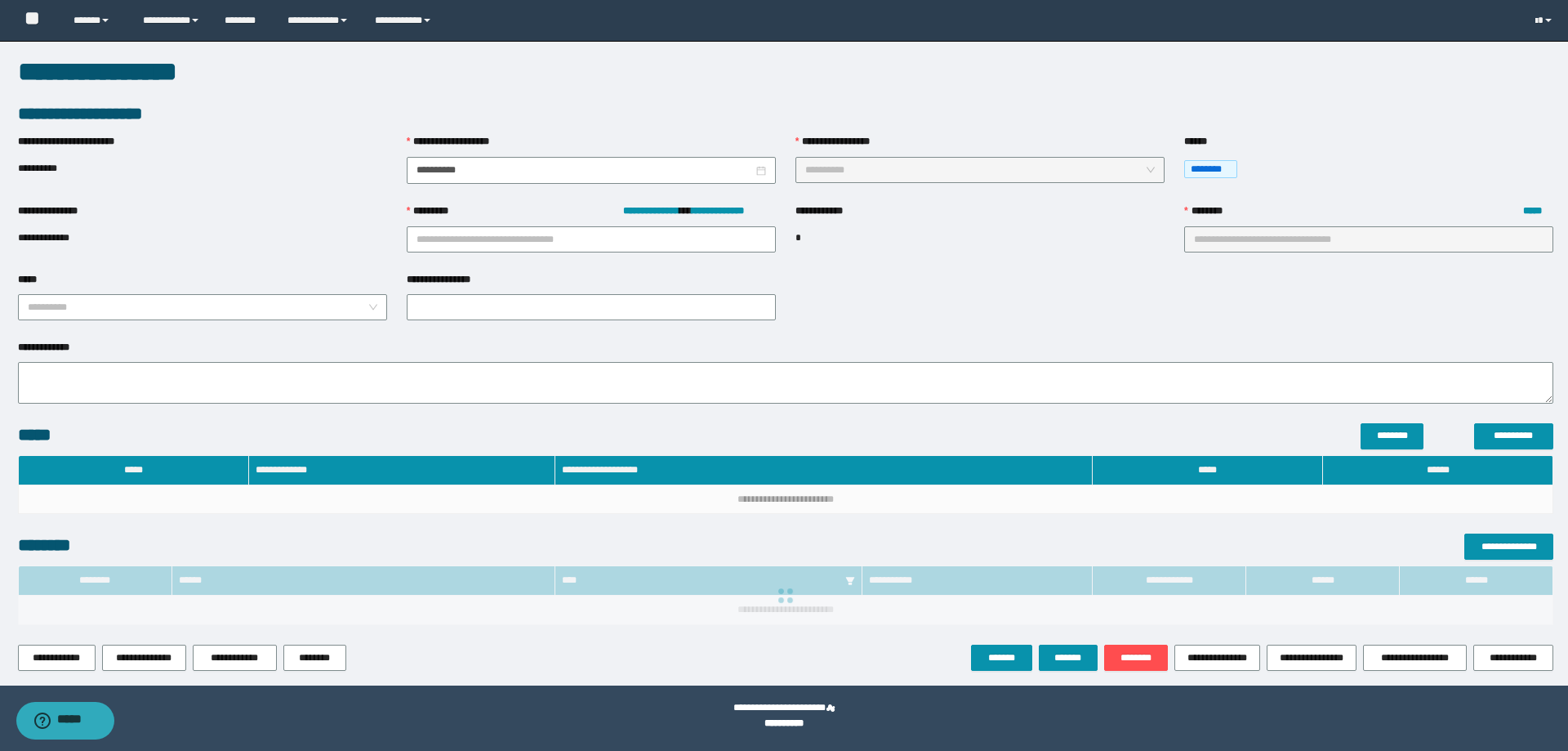 type on "**********" 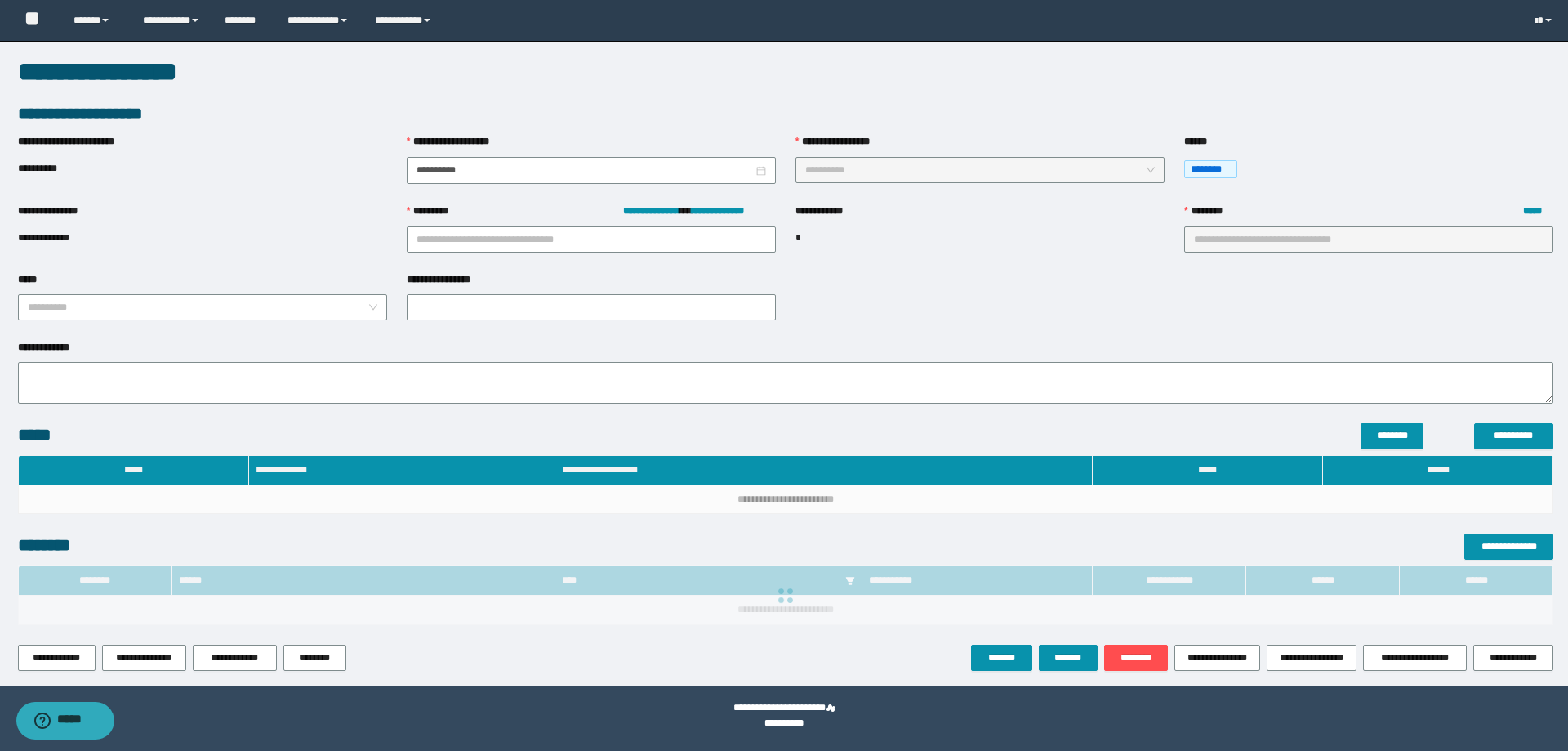 type on "*" 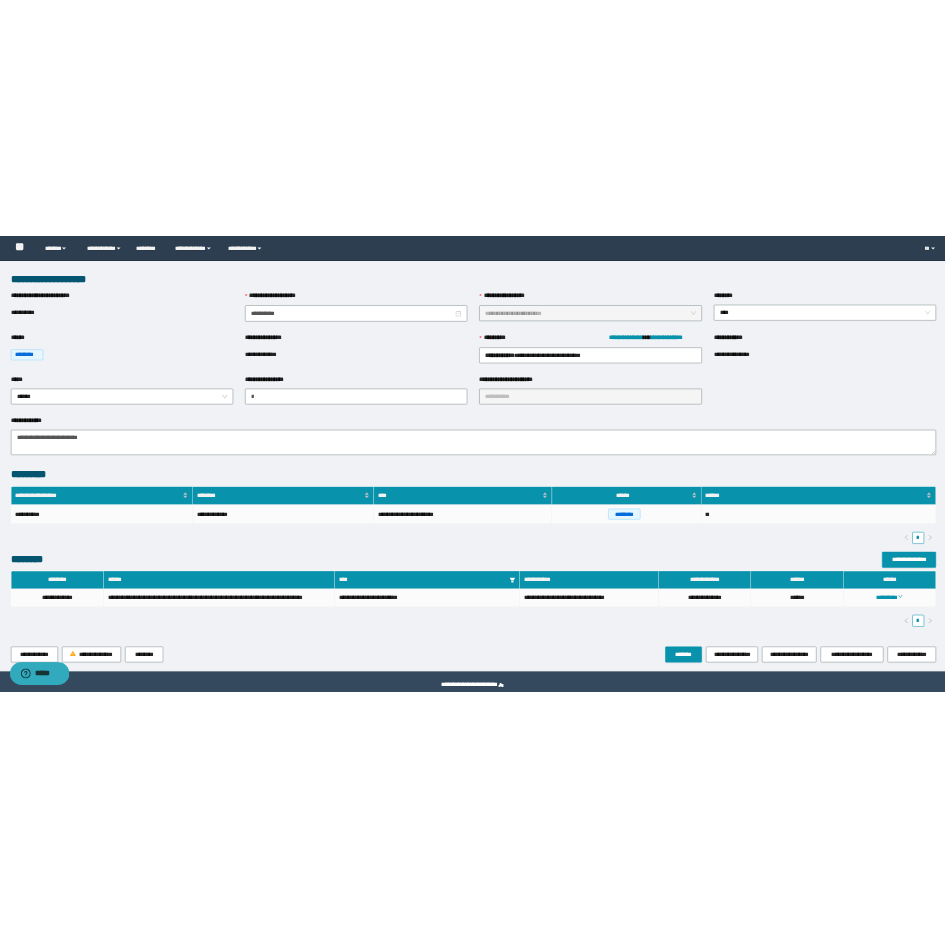scroll, scrollTop: 87, scrollLeft: 0, axis: vertical 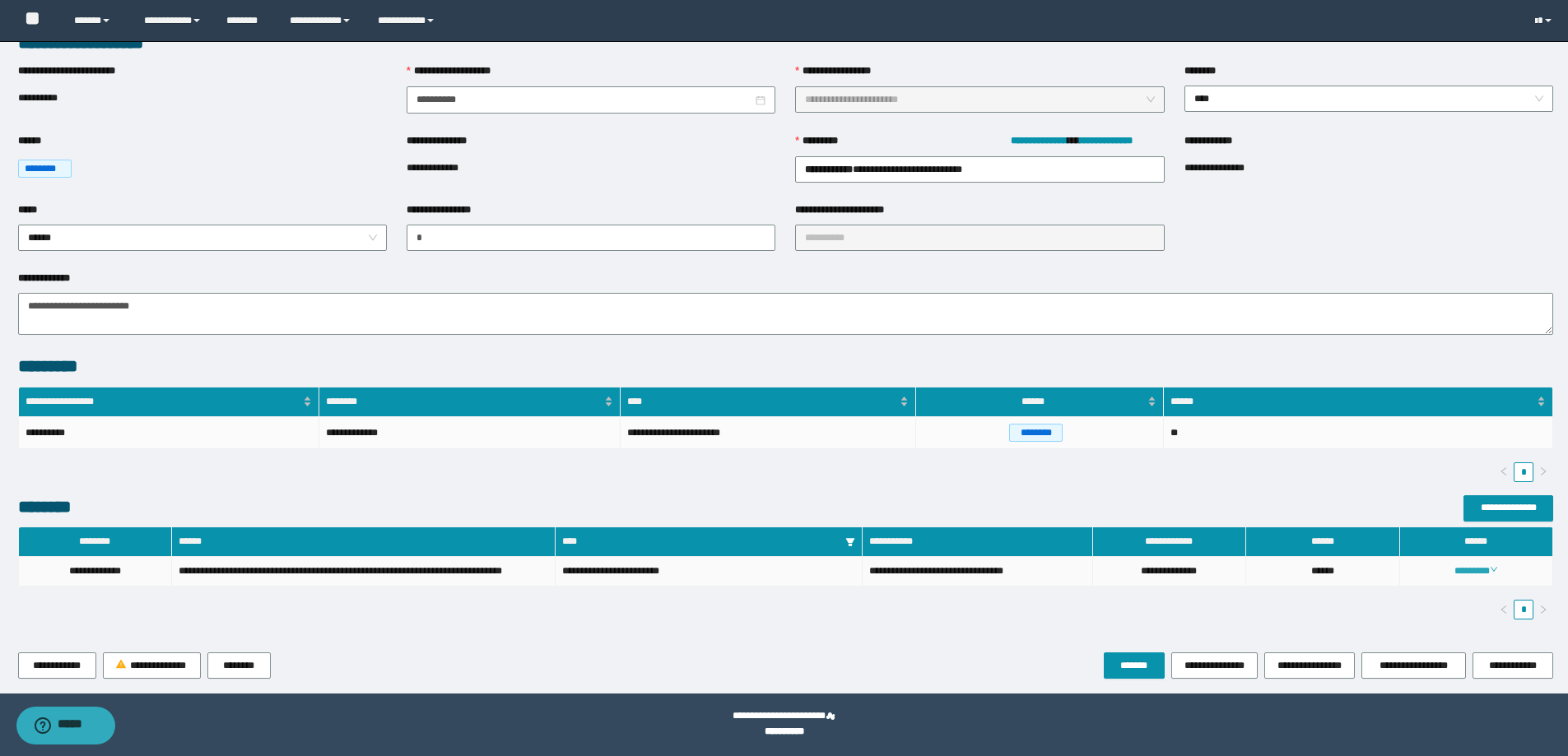 click on "********" at bounding box center [1476, 571] 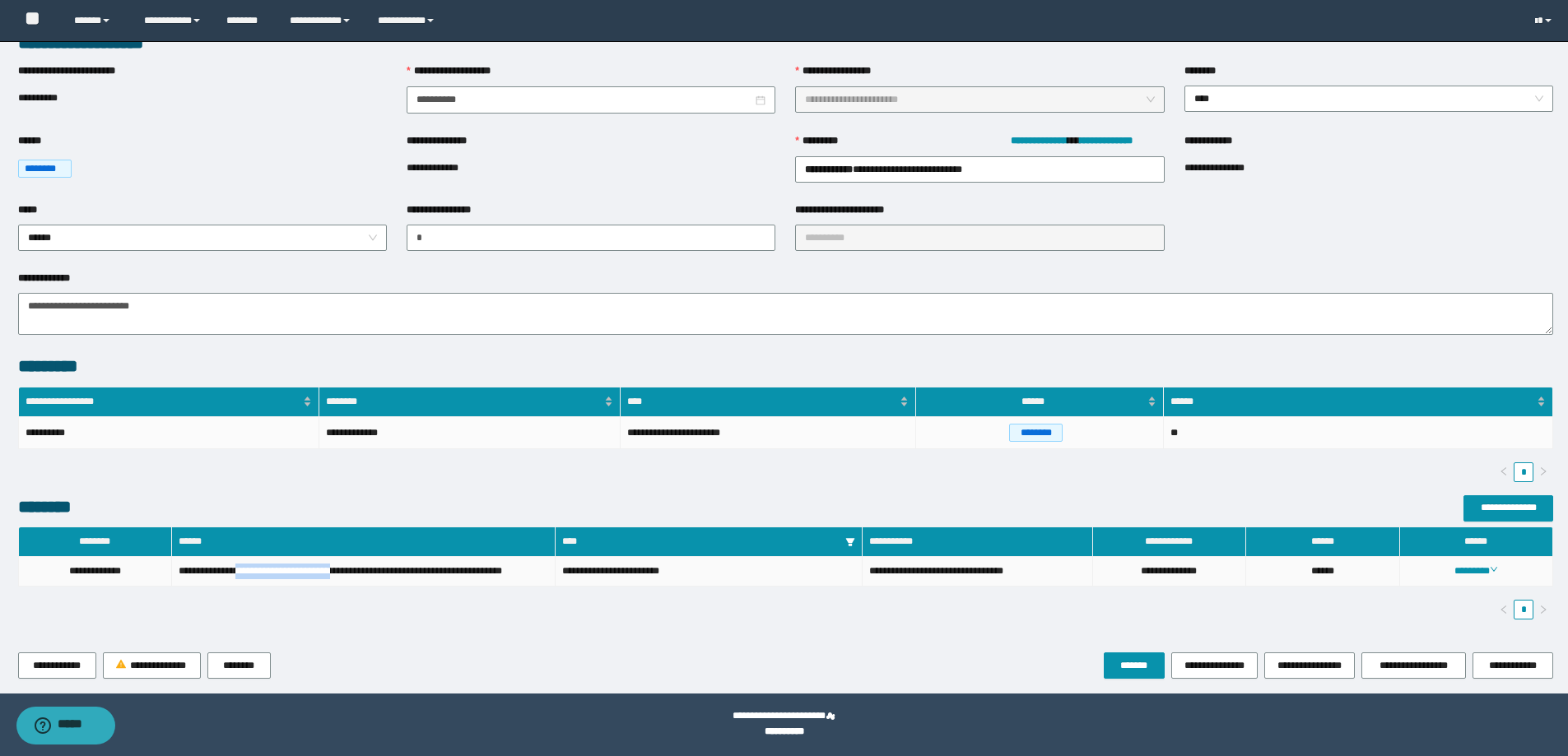 drag, startPoint x: 251, startPoint y: 572, endPoint x: 359, endPoint y: 573, distance: 108.00463 